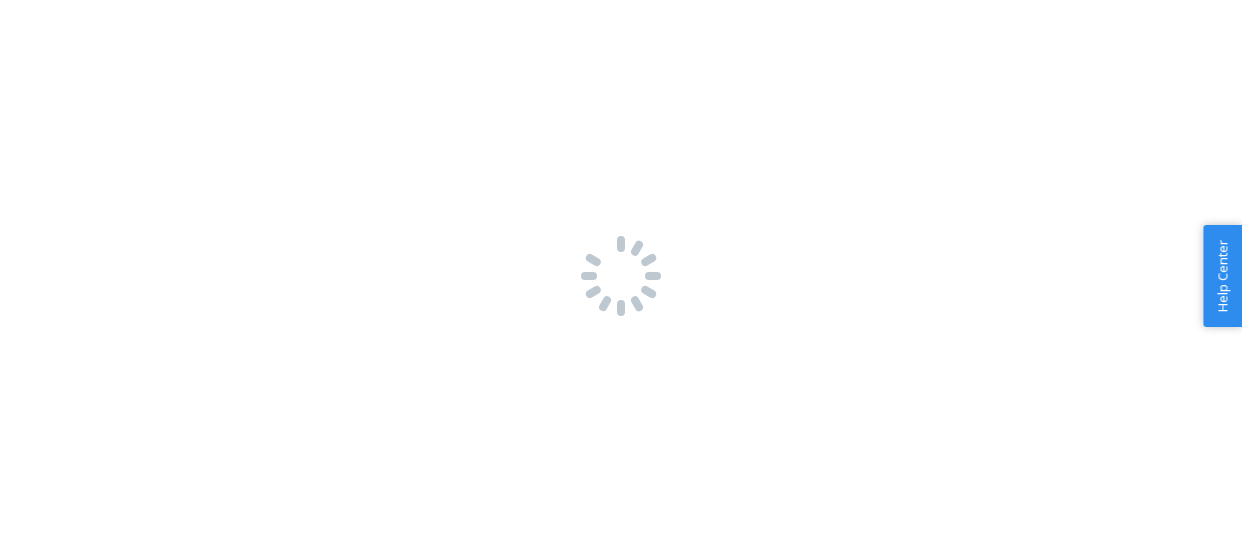 scroll, scrollTop: 0, scrollLeft: 0, axis: both 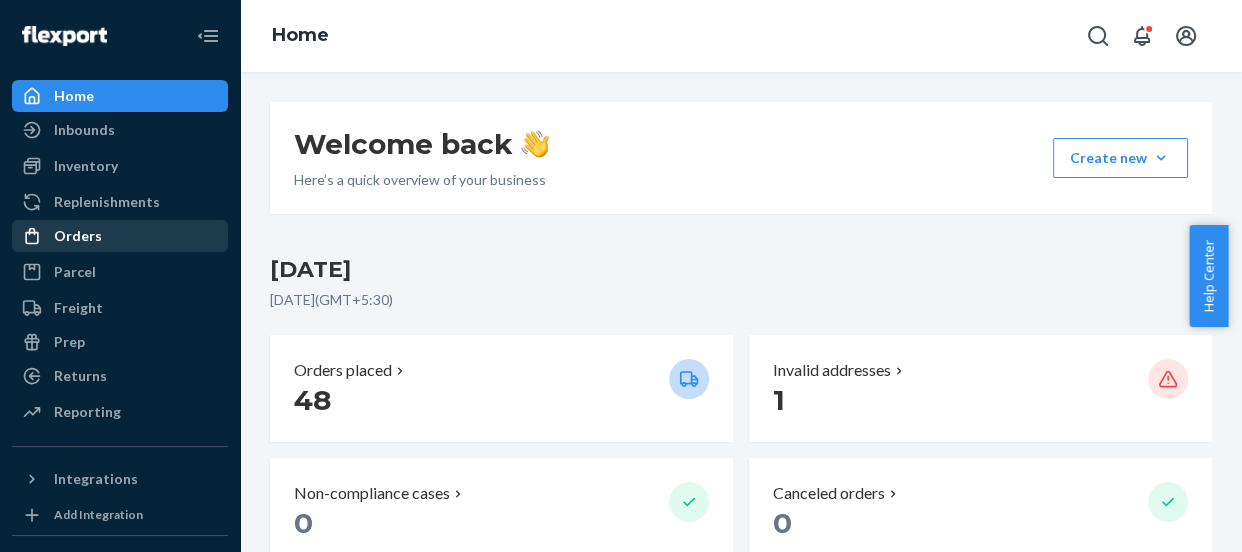 click on "Orders" at bounding box center [78, 236] 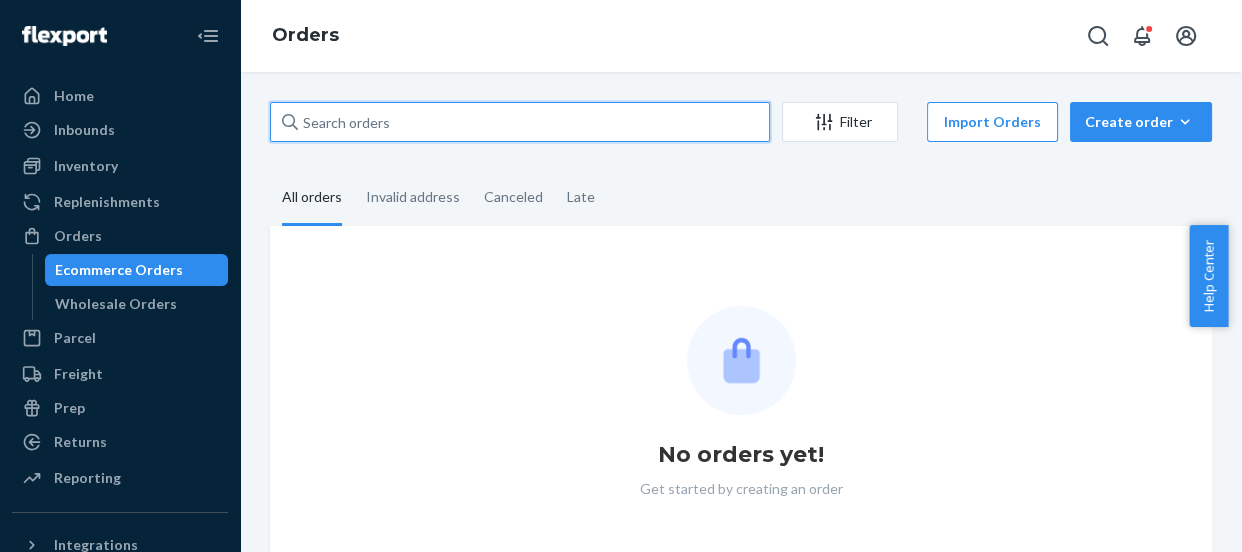 click at bounding box center (520, 122) 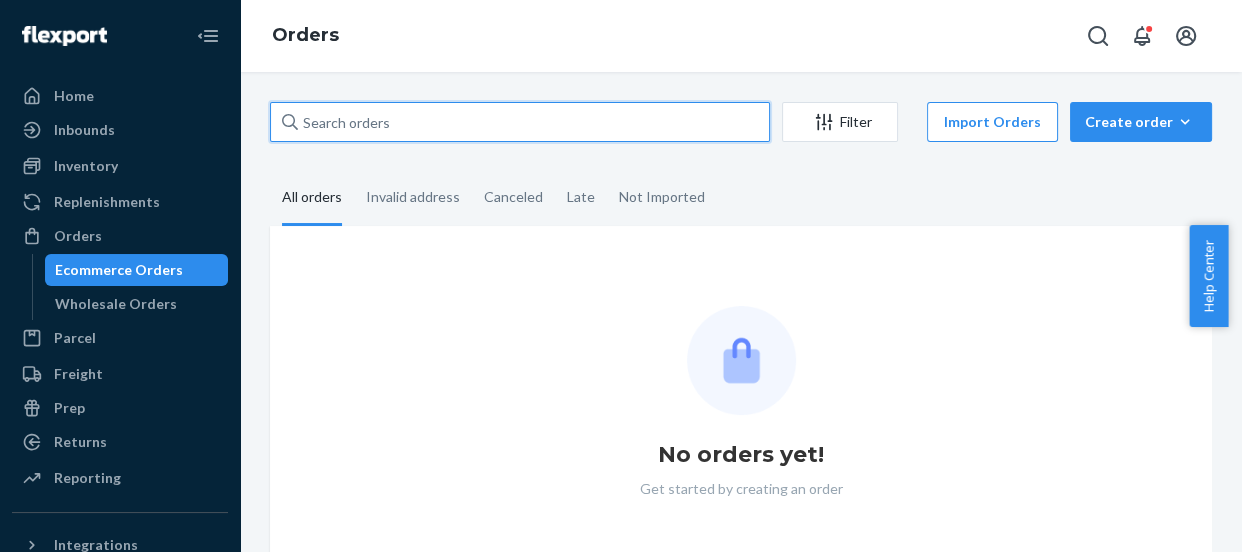 paste on "US2229391" 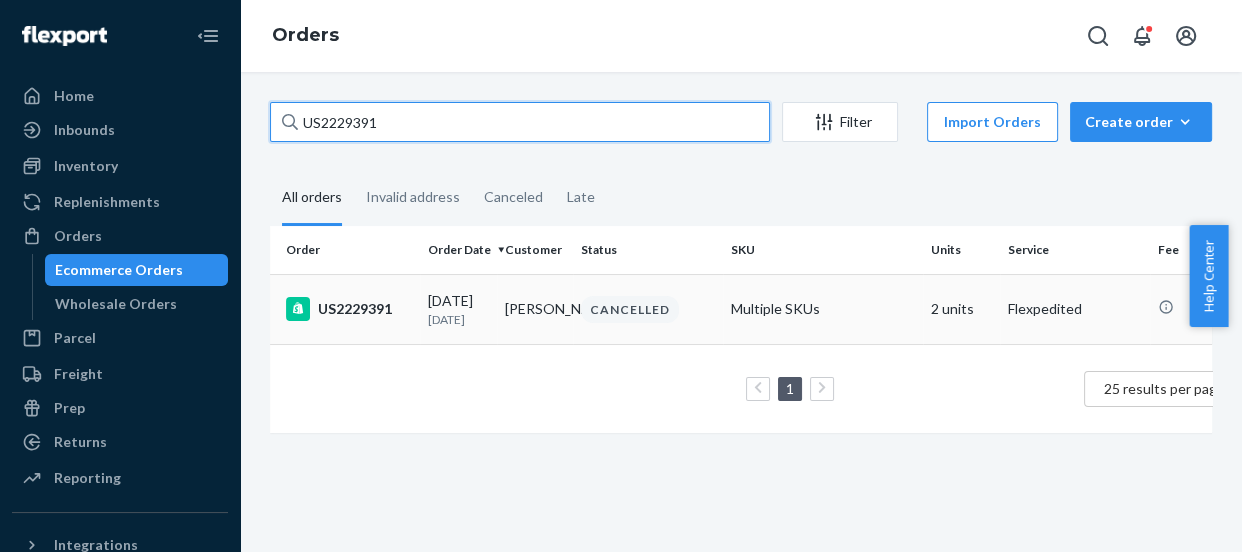 type on "US2229391" 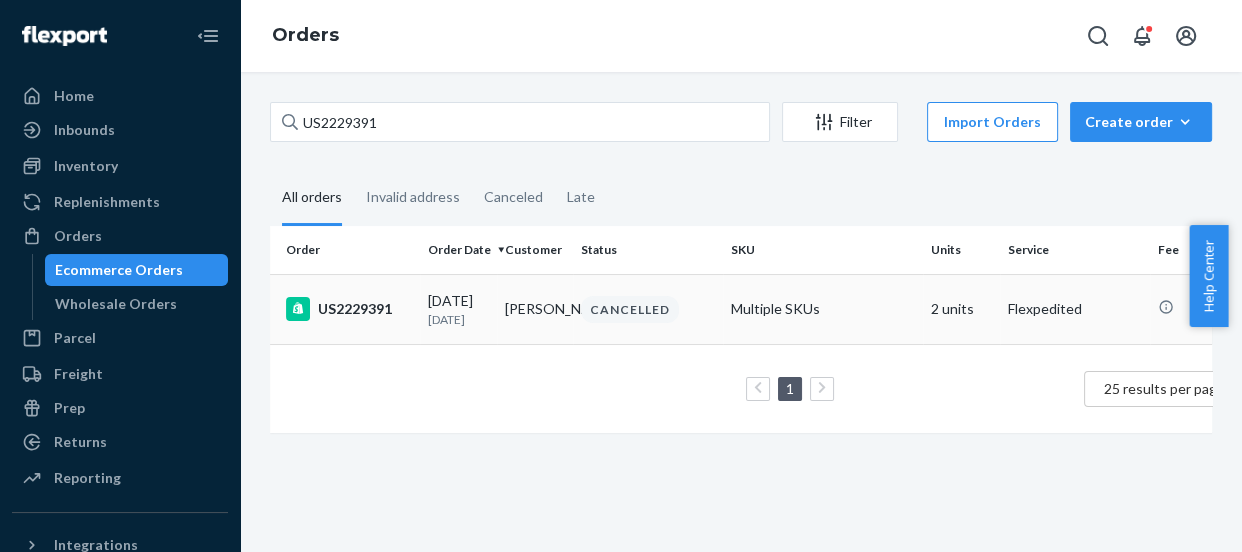 click on "US2229391" at bounding box center (349, 309) 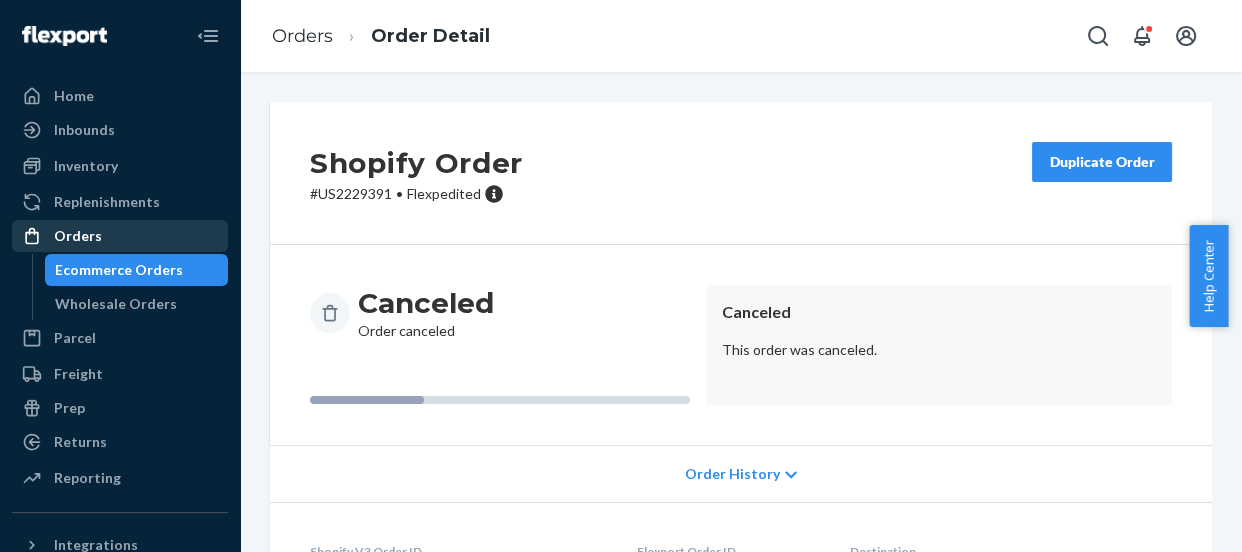 click on "Orders" at bounding box center [78, 236] 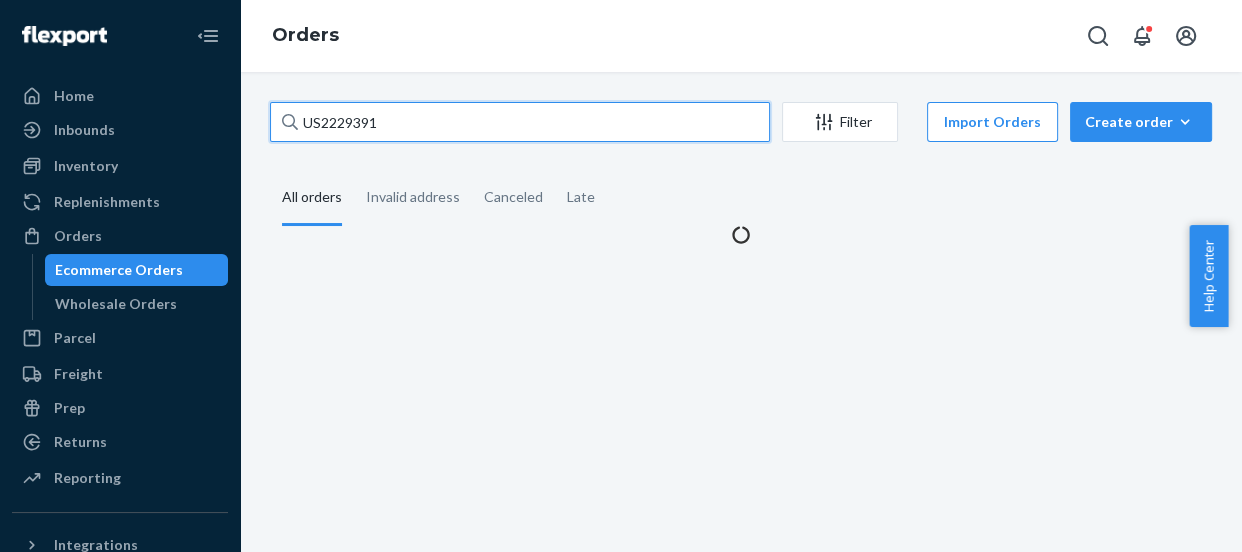 click on "US2229391" at bounding box center (520, 122) 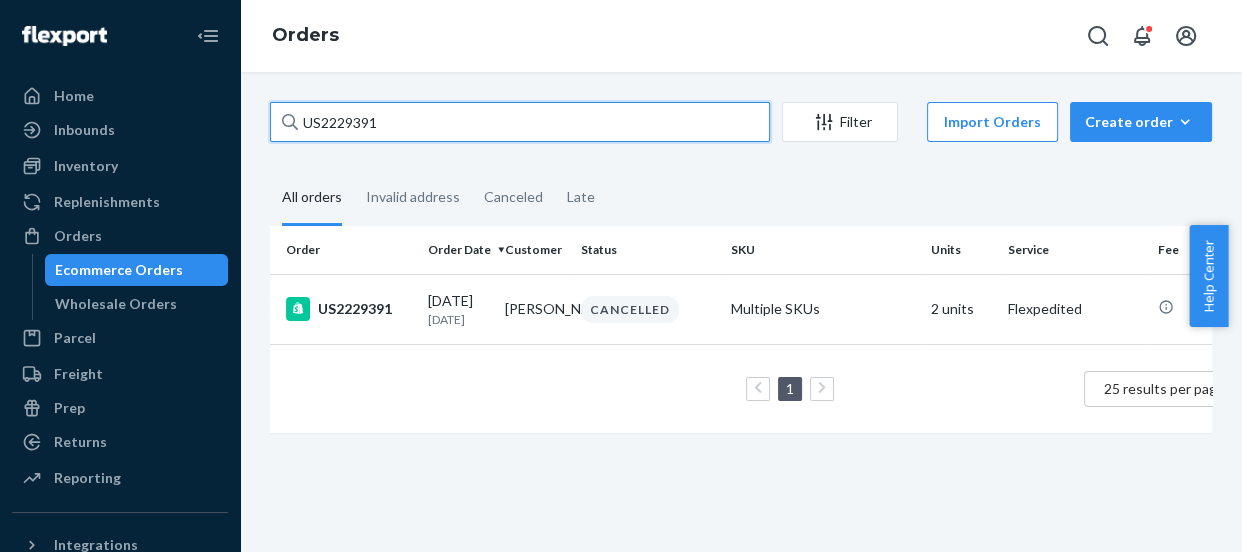 paste on "8858" 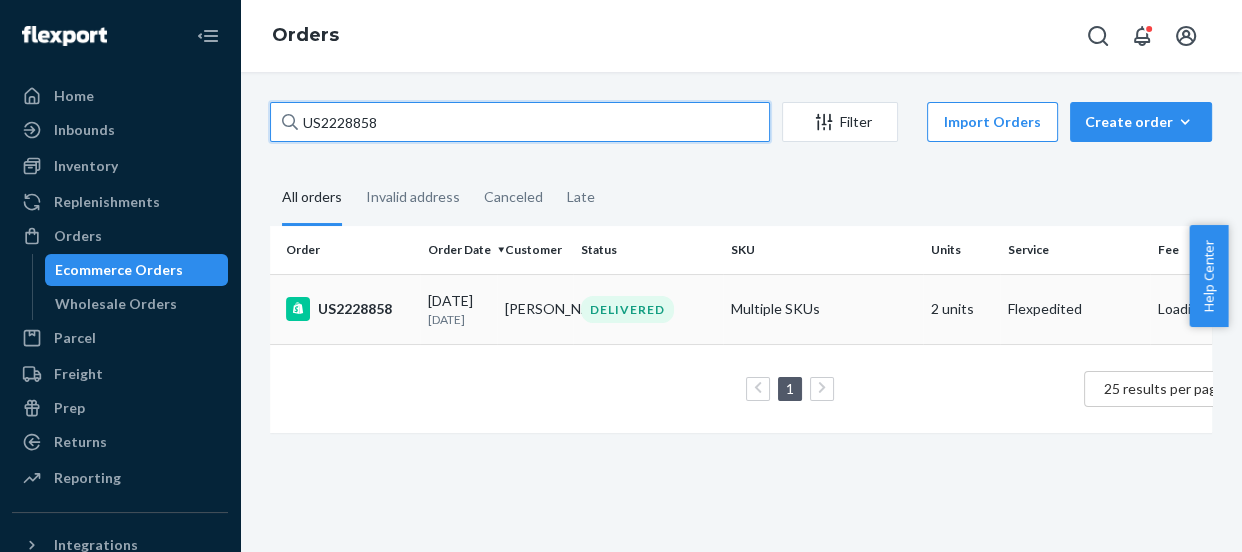 type on "US2228858" 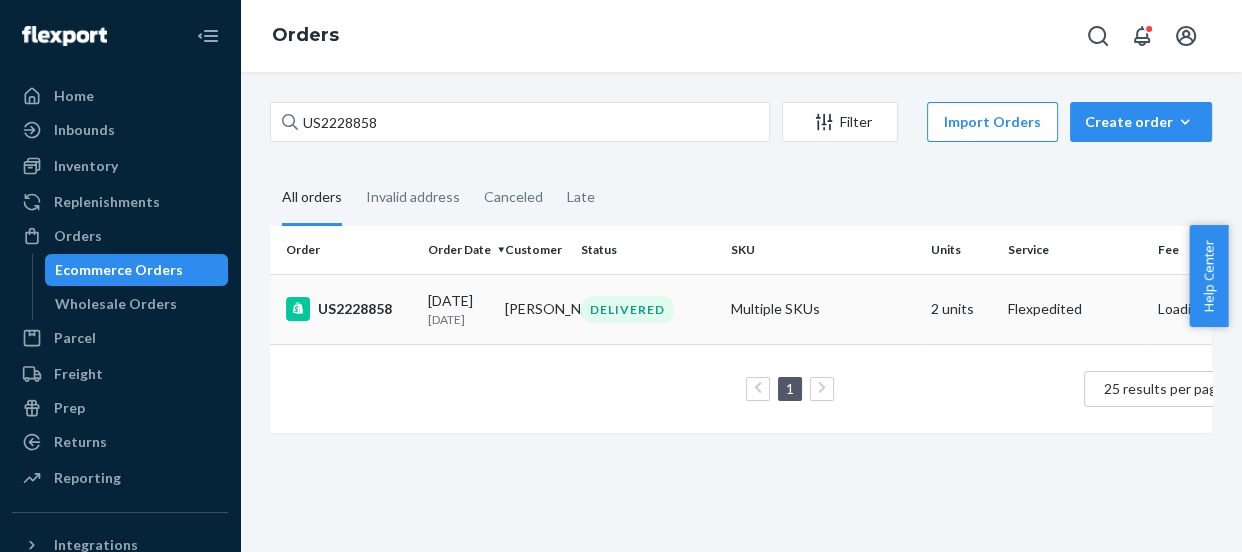 click on "US2228858" at bounding box center [349, 309] 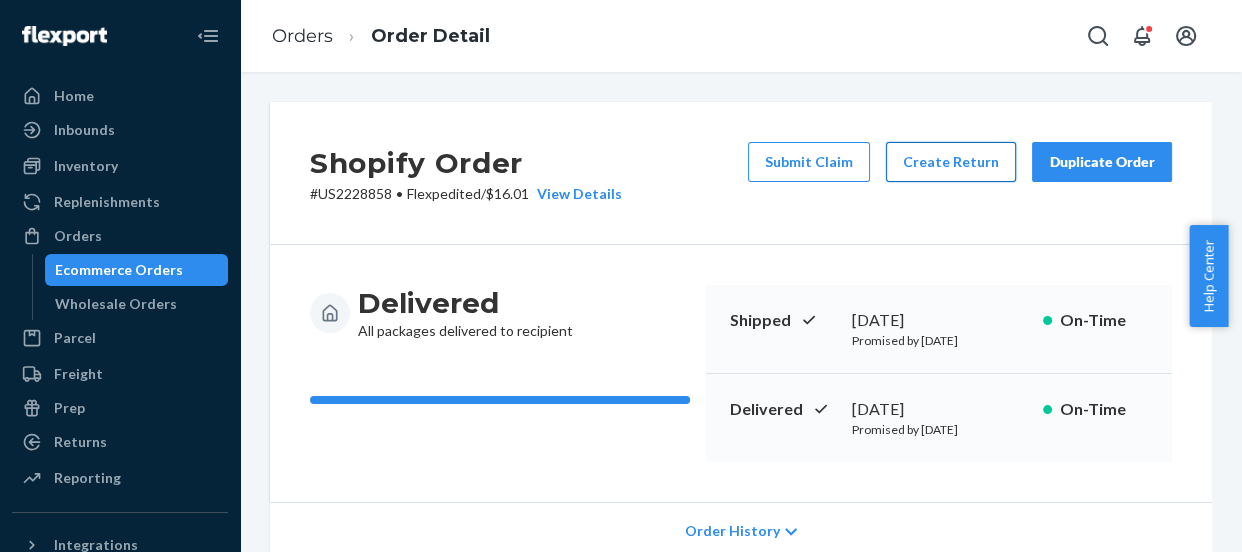 click on "Create Return" at bounding box center [951, 162] 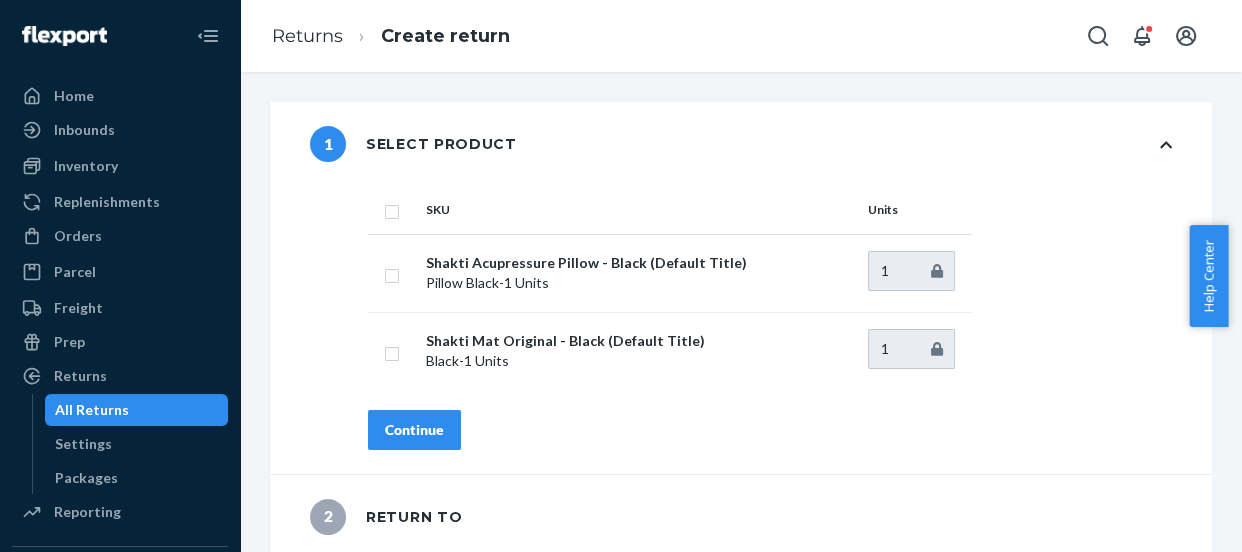 click at bounding box center [392, 209] 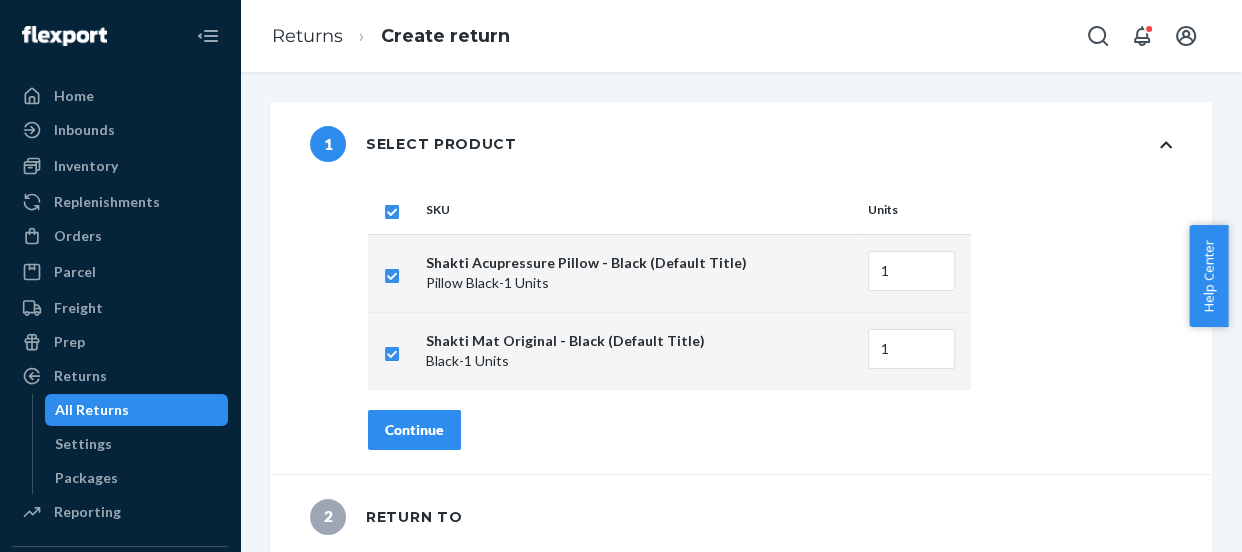 click on "Continue" at bounding box center (414, 430) 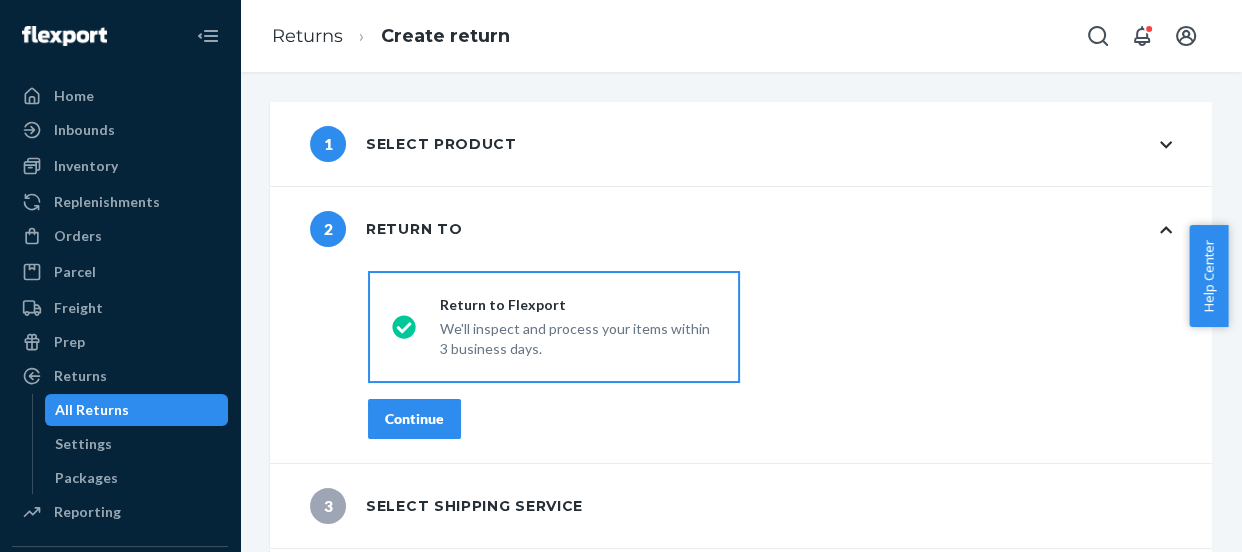click on "Continue" at bounding box center [414, 419] 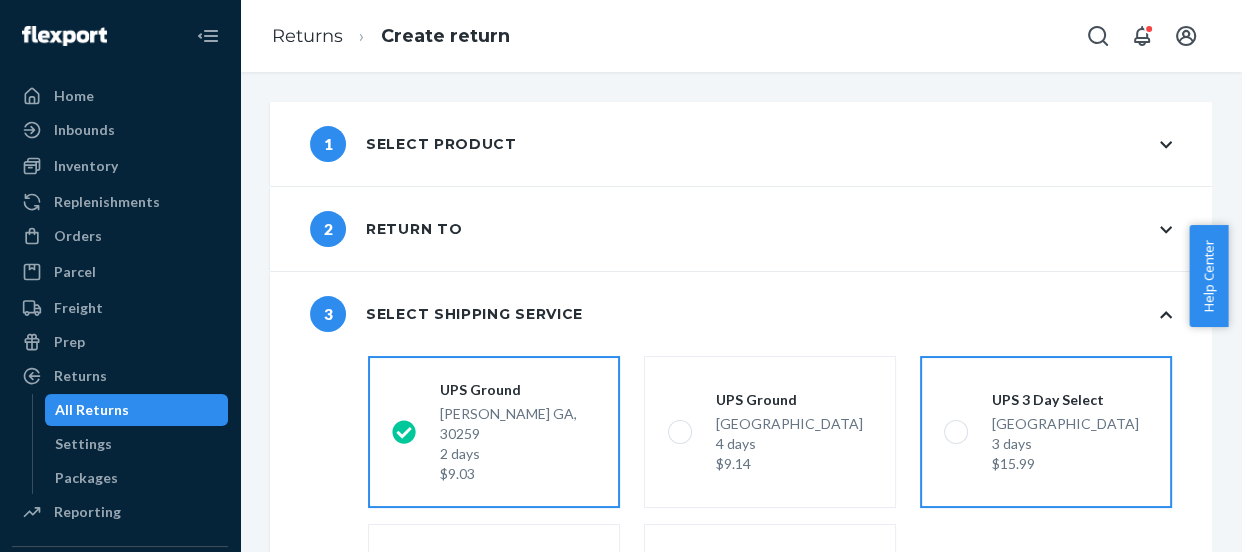 scroll, scrollTop: 272, scrollLeft: 0, axis: vertical 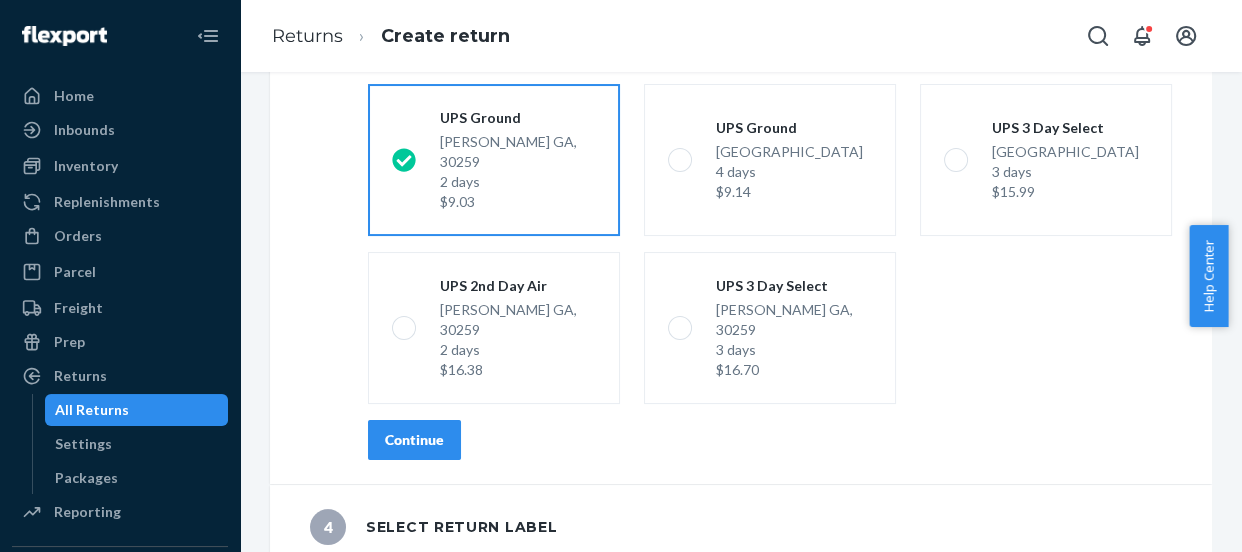 click on "Continue" at bounding box center (414, 440) 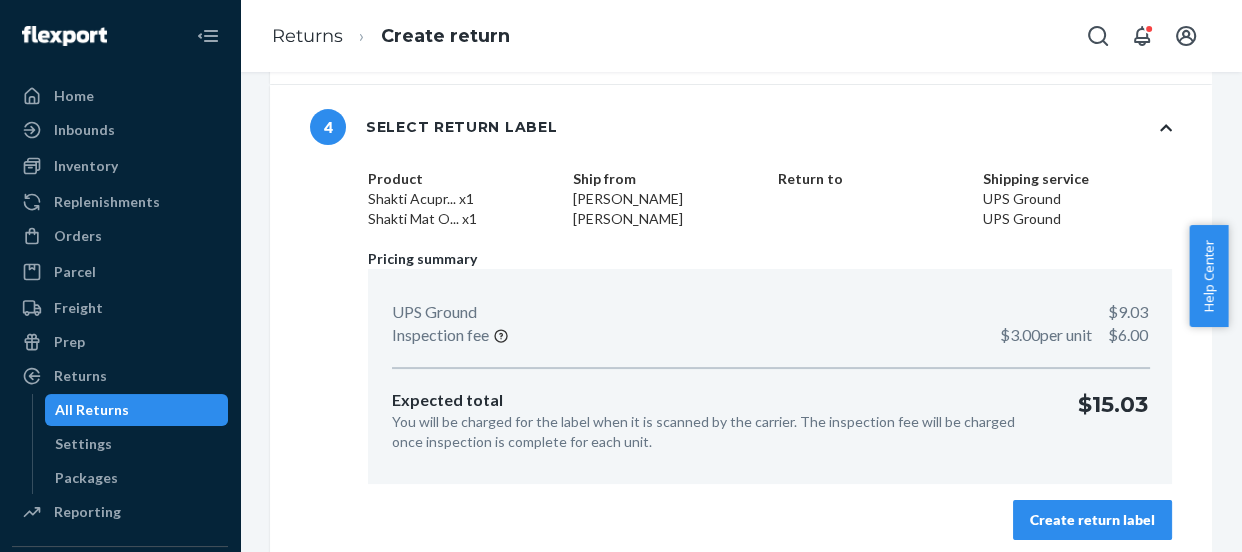 scroll, scrollTop: 283, scrollLeft: 0, axis: vertical 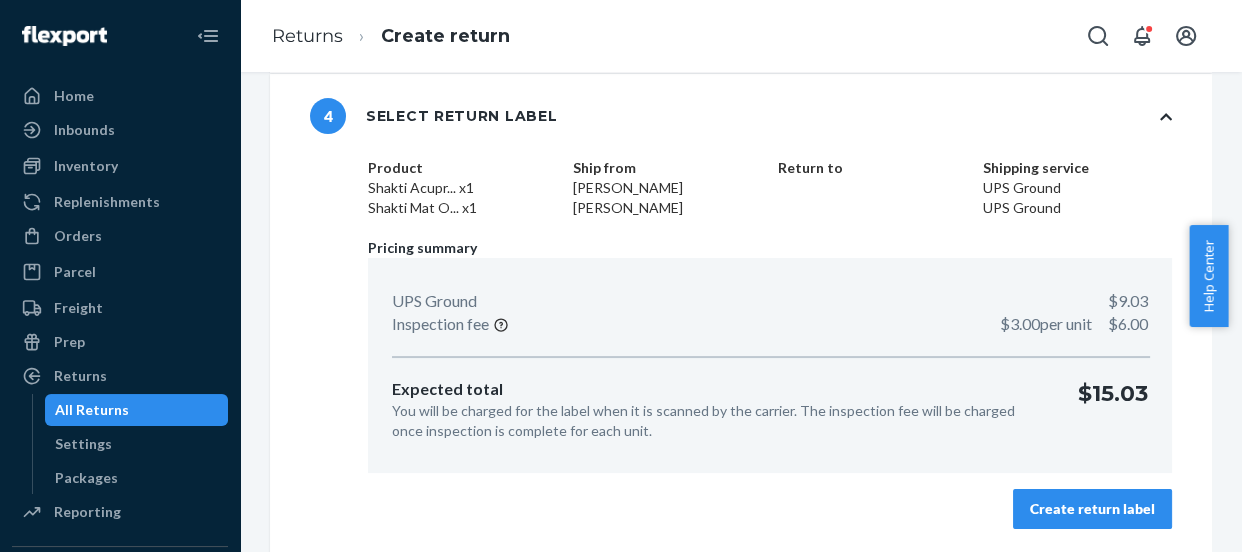 click on "Create return label" at bounding box center (1092, 509) 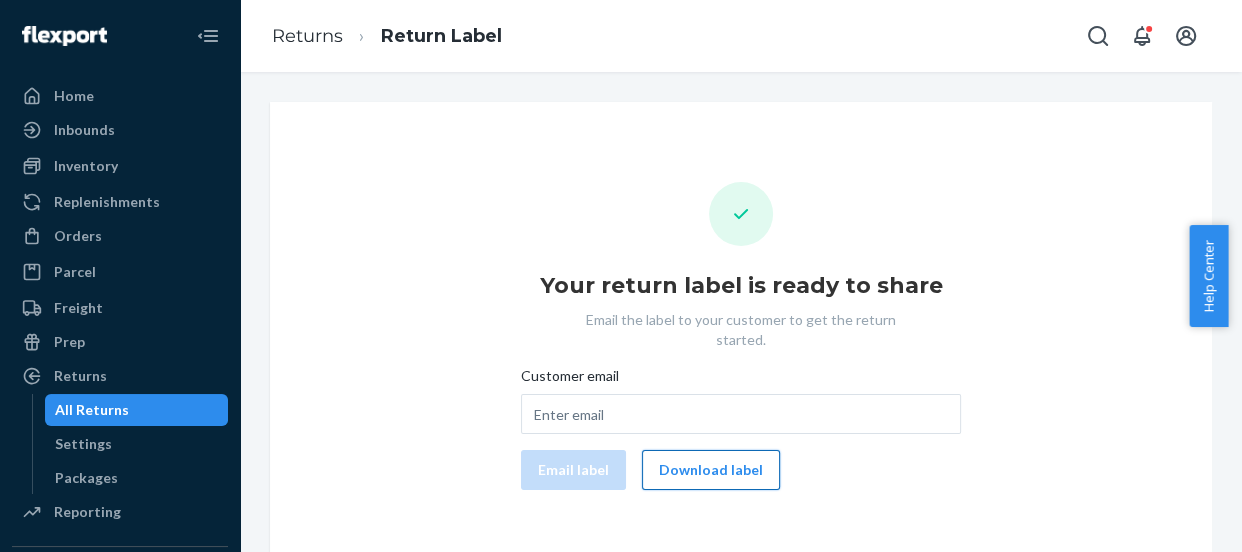 click on "Download label" at bounding box center (711, 470) 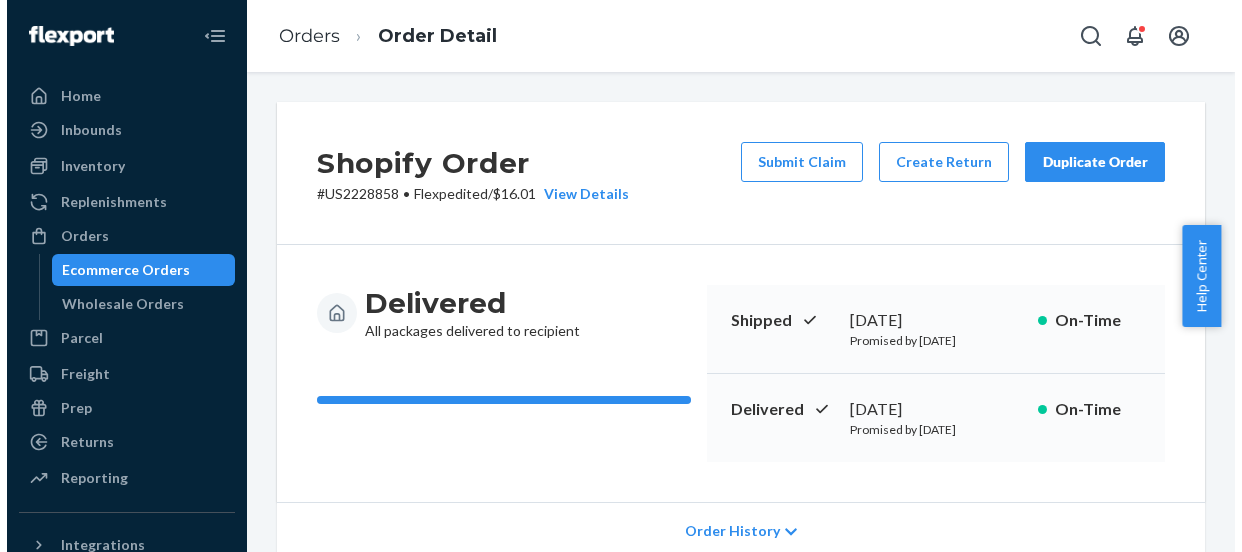 scroll, scrollTop: 0, scrollLeft: 0, axis: both 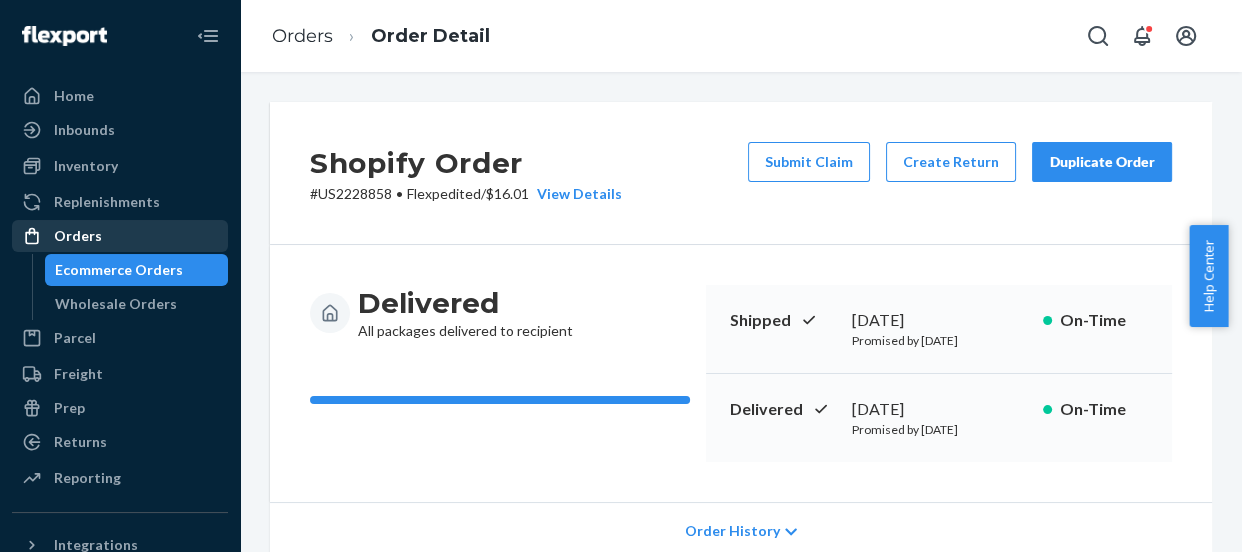 click on "Orders" at bounding box center [78, 236] 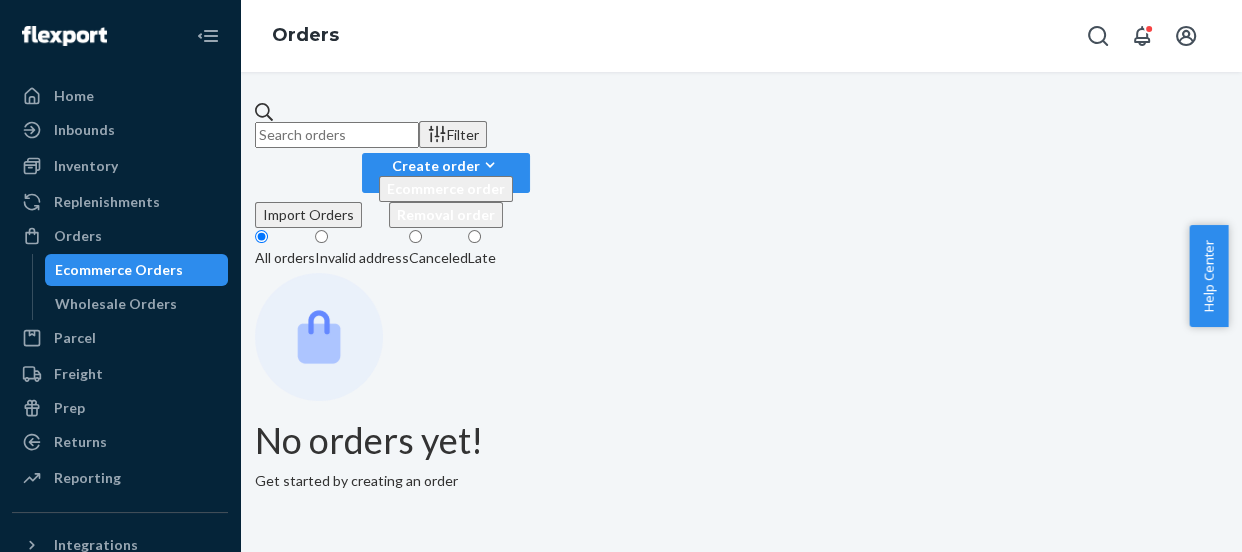 click at bounding box center [337, 135] 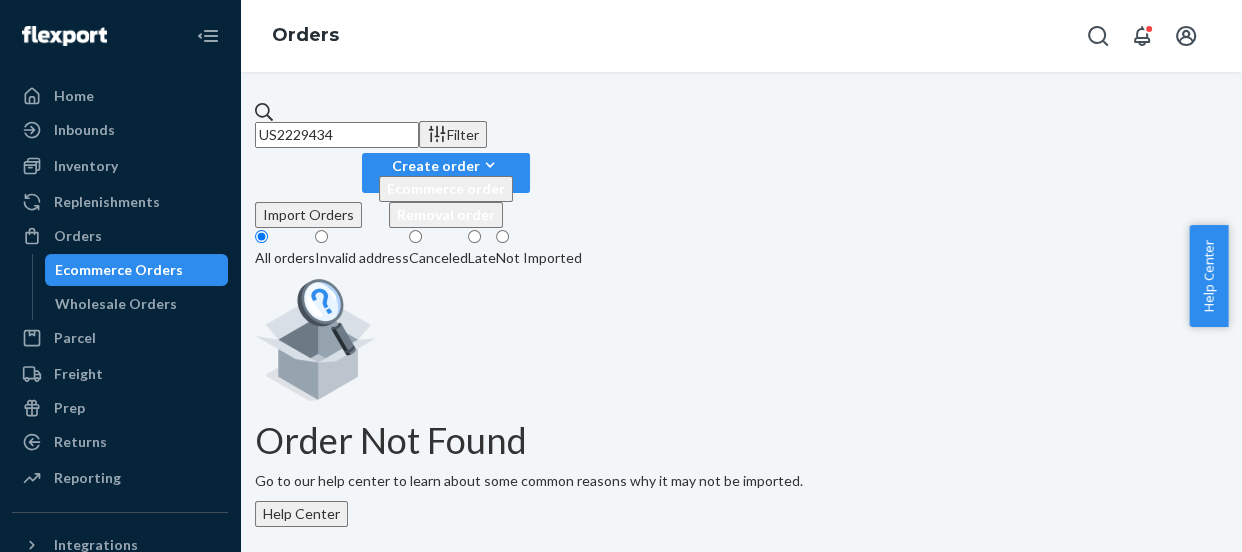 type on "US2229434" 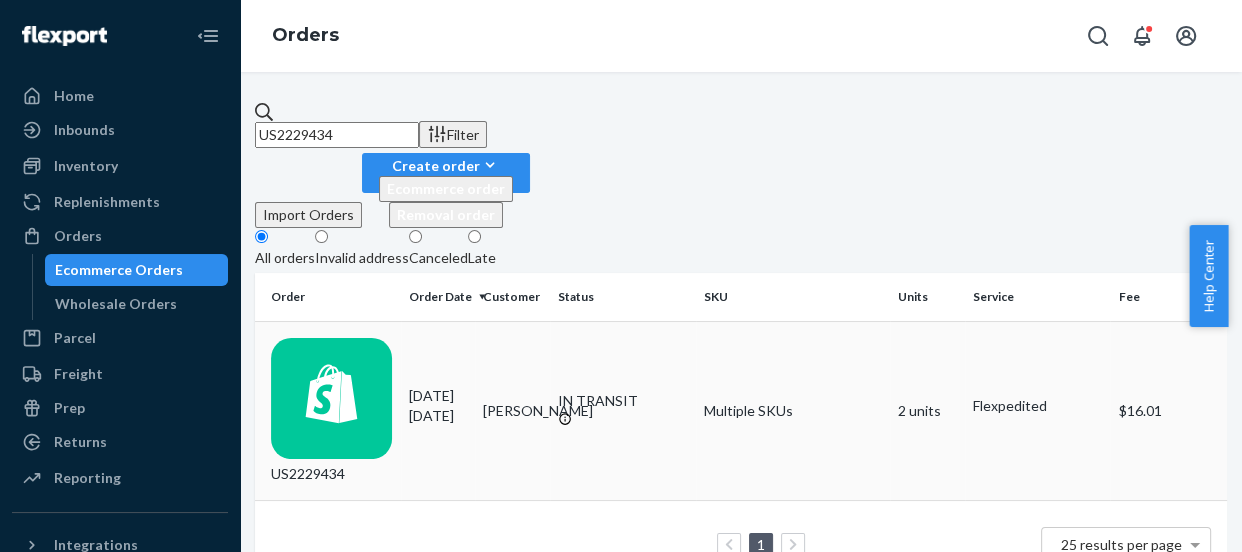 click on "US2229434" at bounding box center (332, 411) 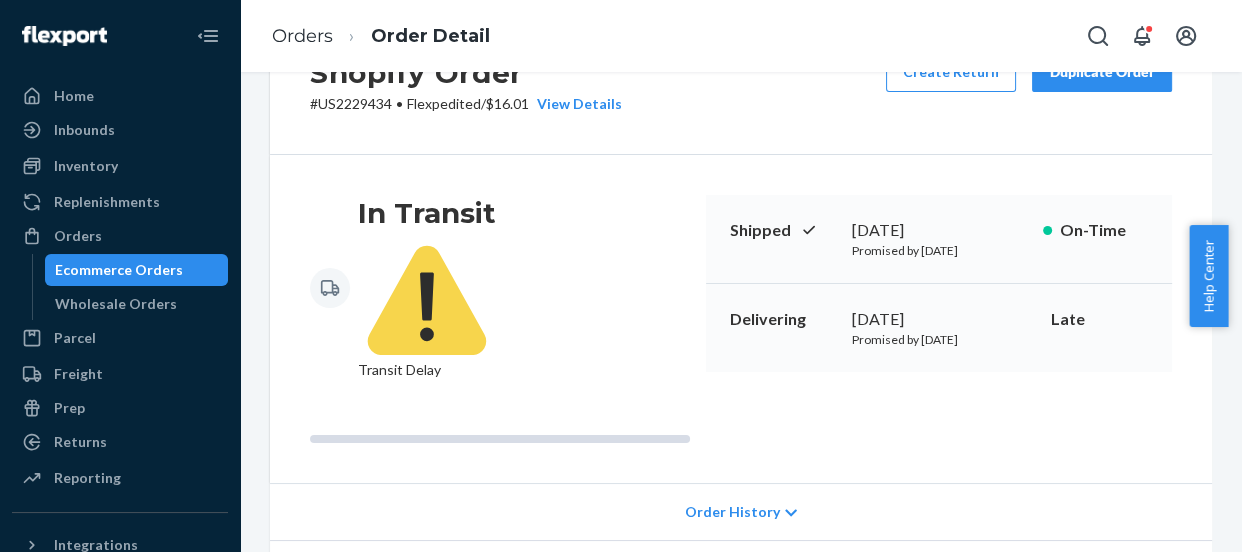 scroll, scrollTop: 0, scrollLeft: 0, axis: both 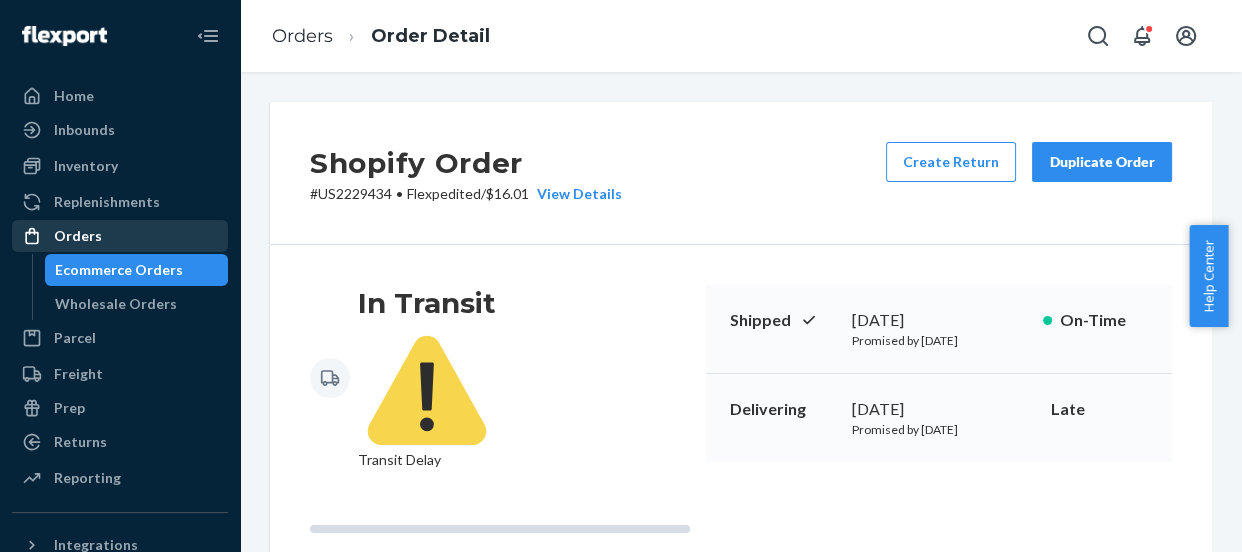 click on "Orders" at bounding box center [78, 236] 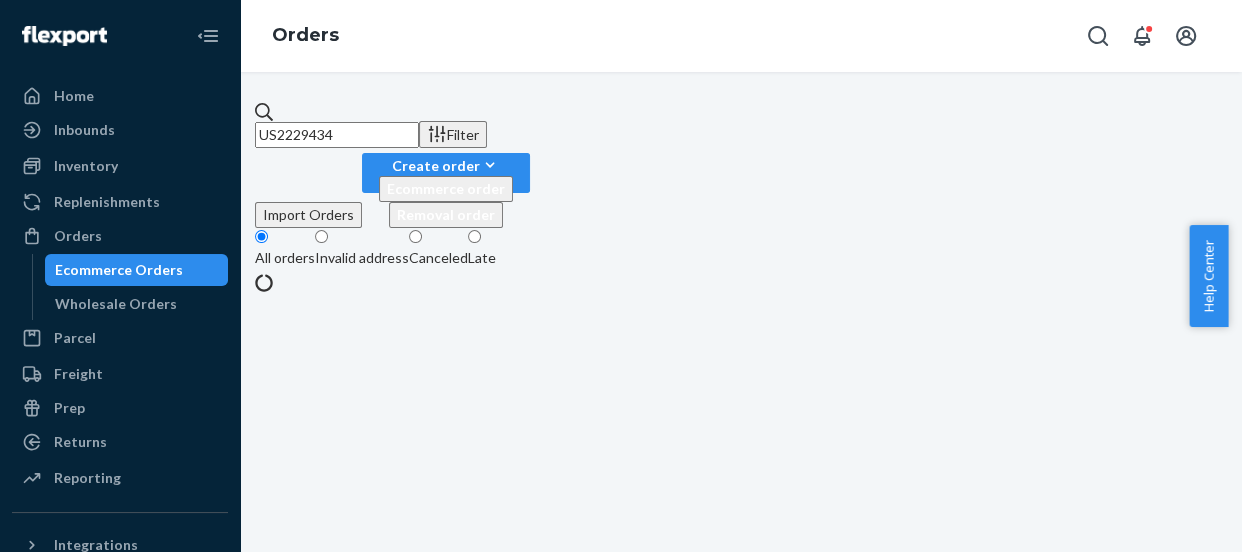 click on "US2229434" at bounding box center (337, 135) 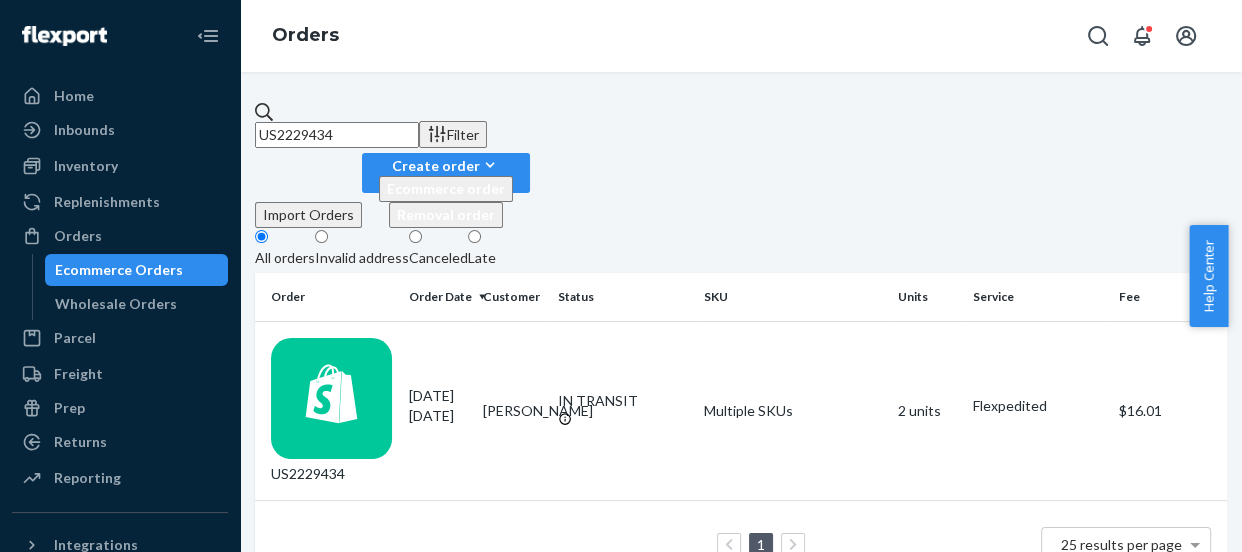 paste on "8233" 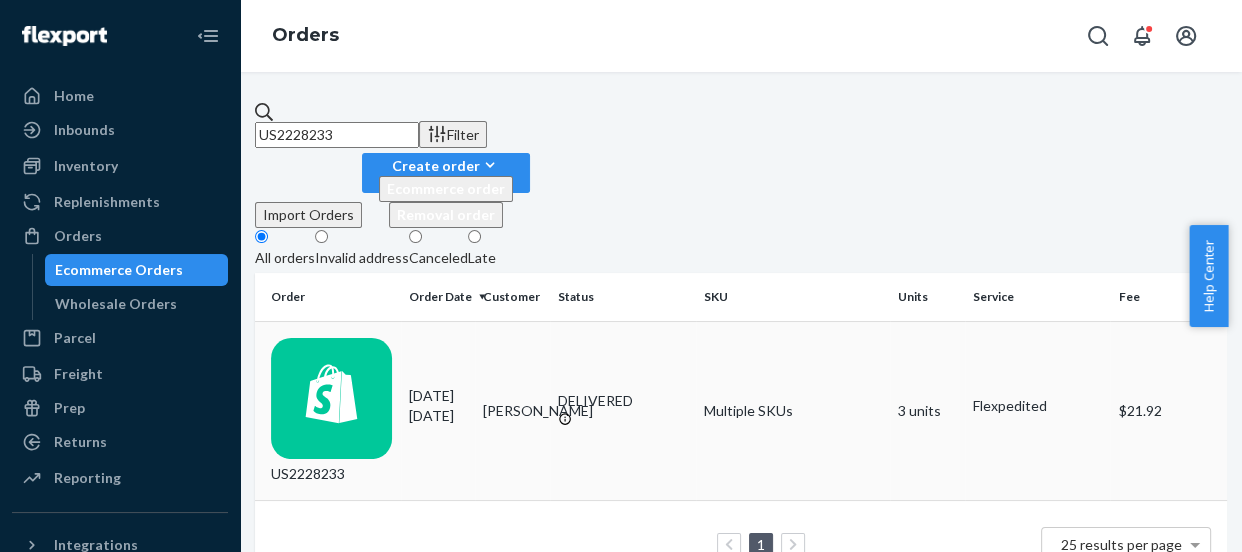 type on "US2228233" 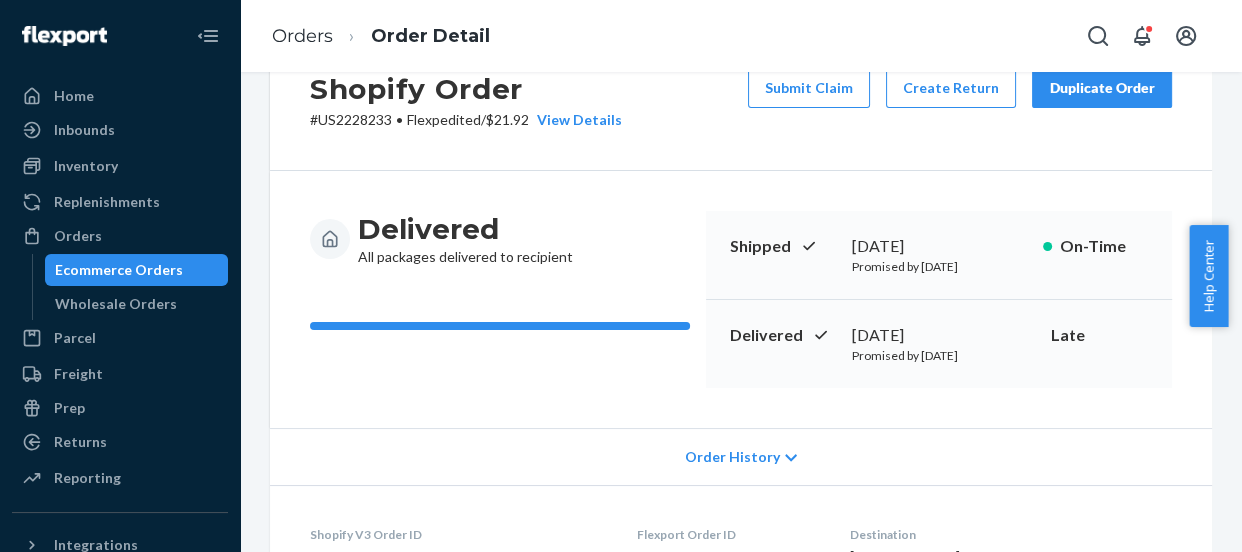 scroll, scrollTop: 0, scrollLeft: 0, axis: both 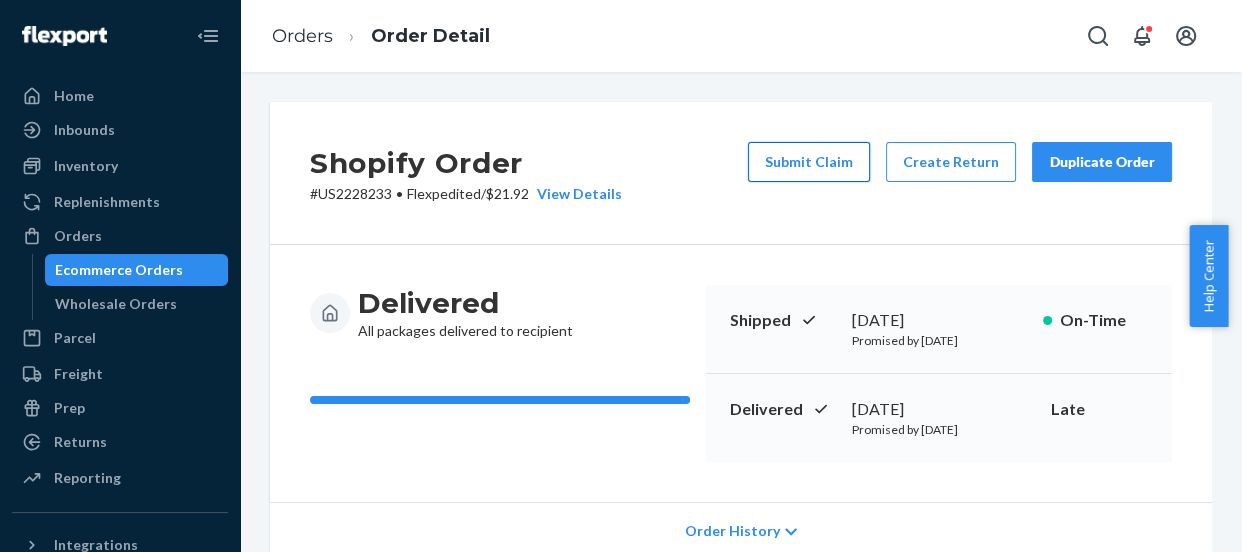 click on "Submit Claim" at bounding box center (809, 162) 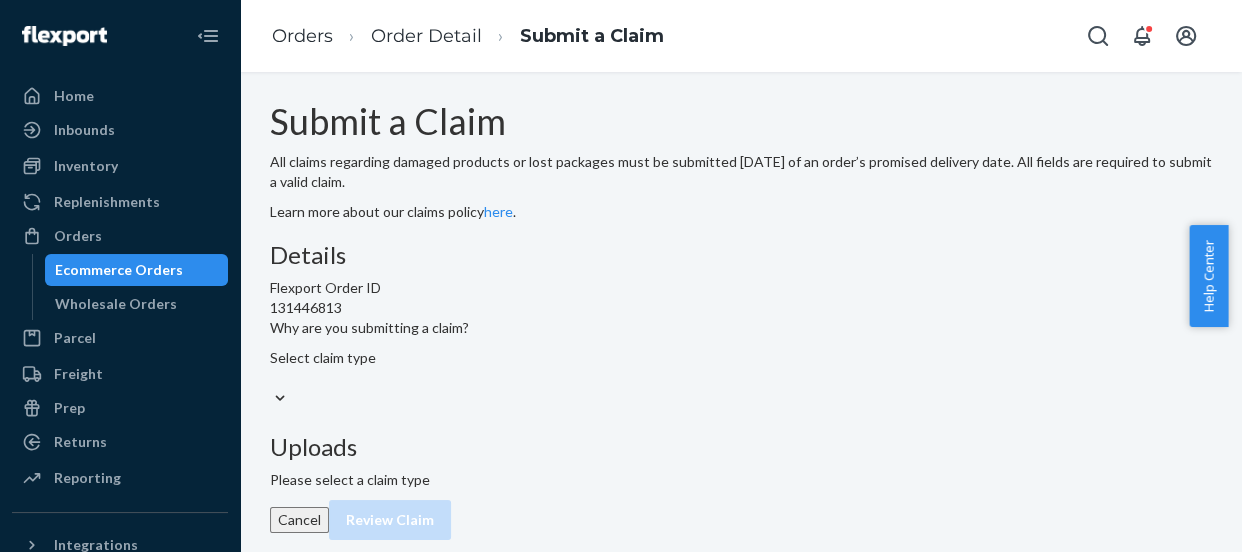 scroll, scrollTop: 88, scrollLeft: 0, axis: vertical 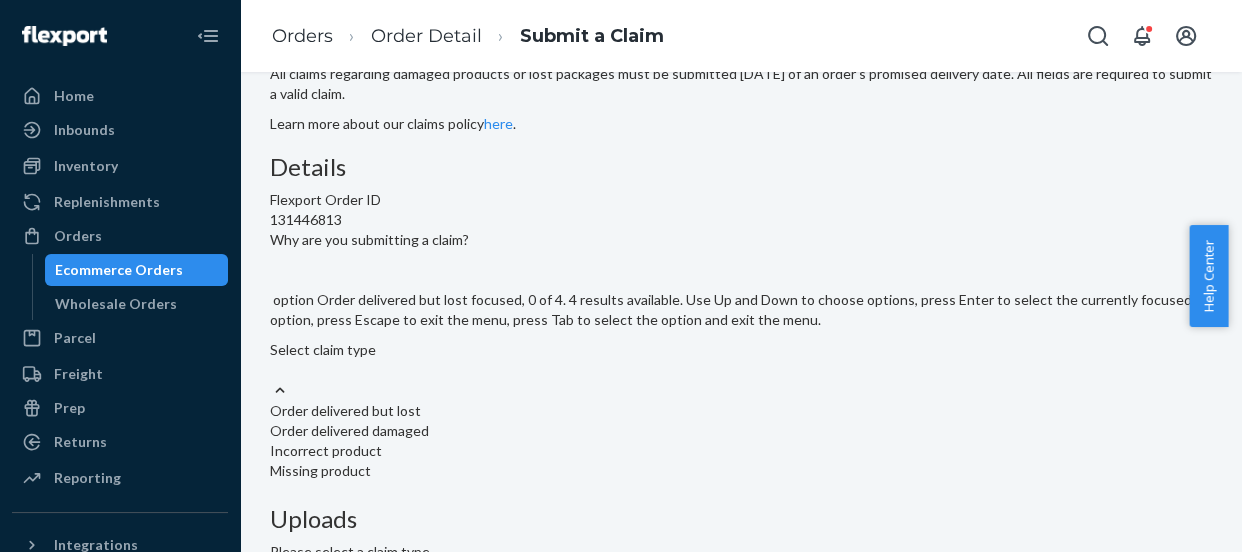 click on "Order delivered but lost" at bounding box center [741, 411] 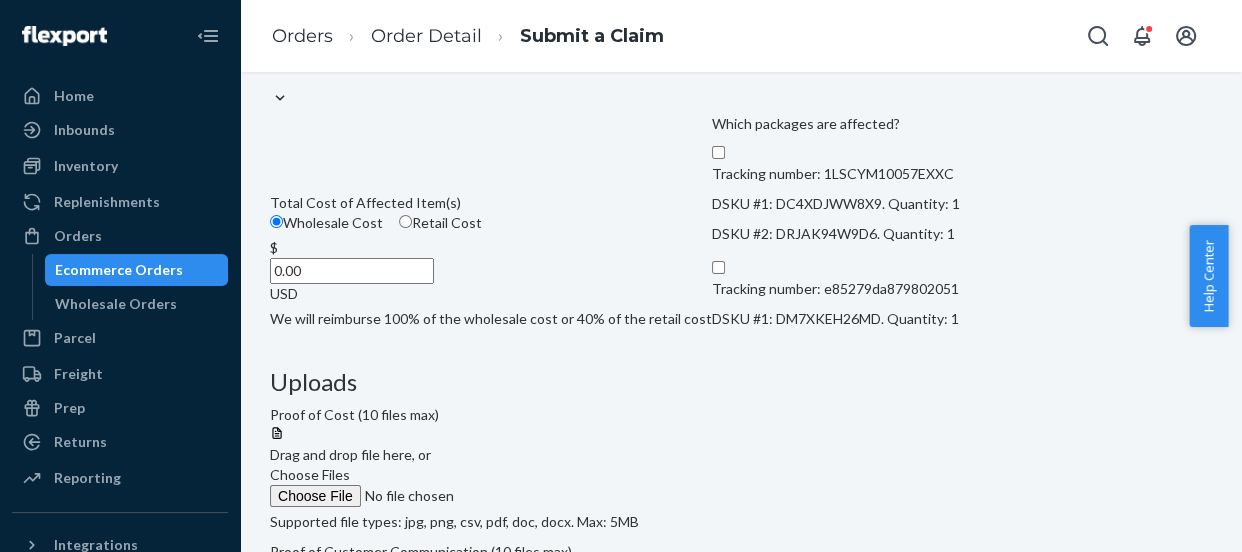 scroll, scrollTop: 360, scrollLeft: 0, axis: vertical 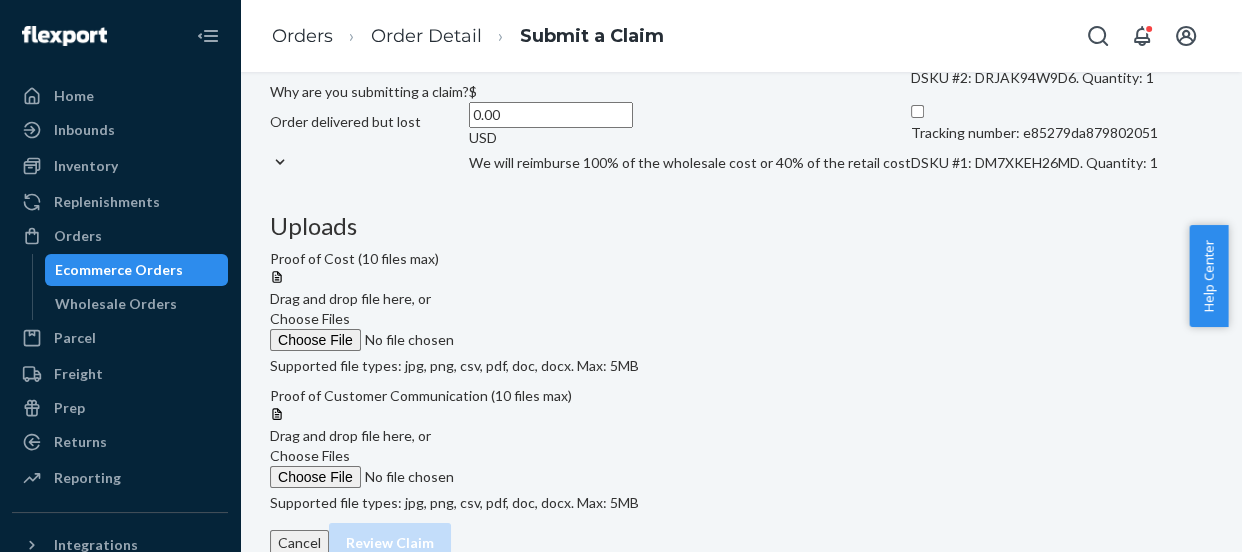 click on "Retail Cost" at bounding box center (639, 67) 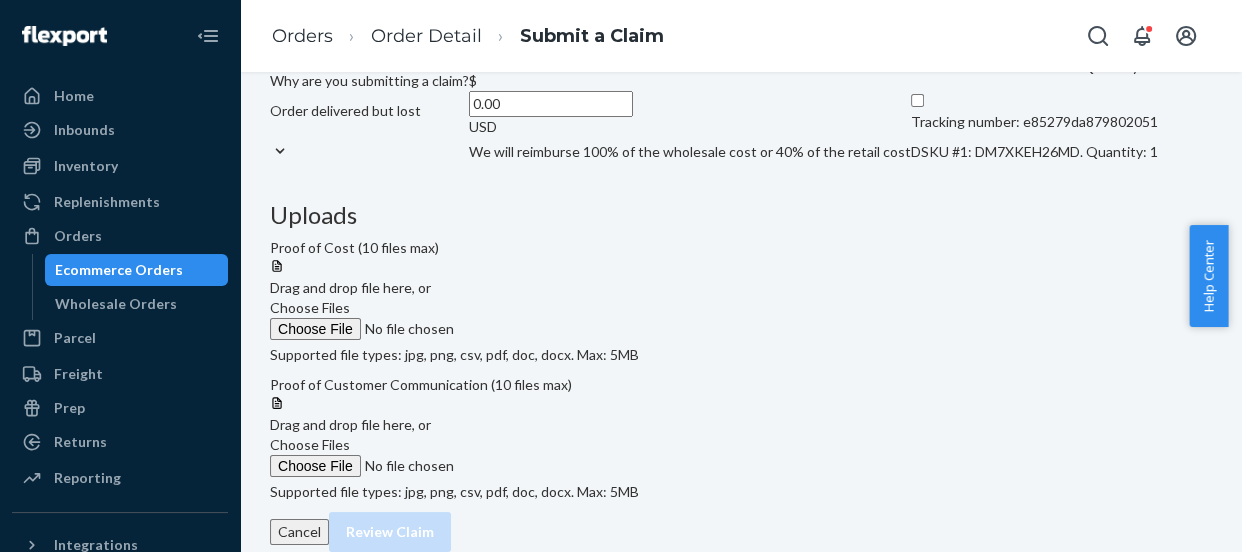 scroll, scrollTop: 518, scrollLeft: 0, axis: vertical 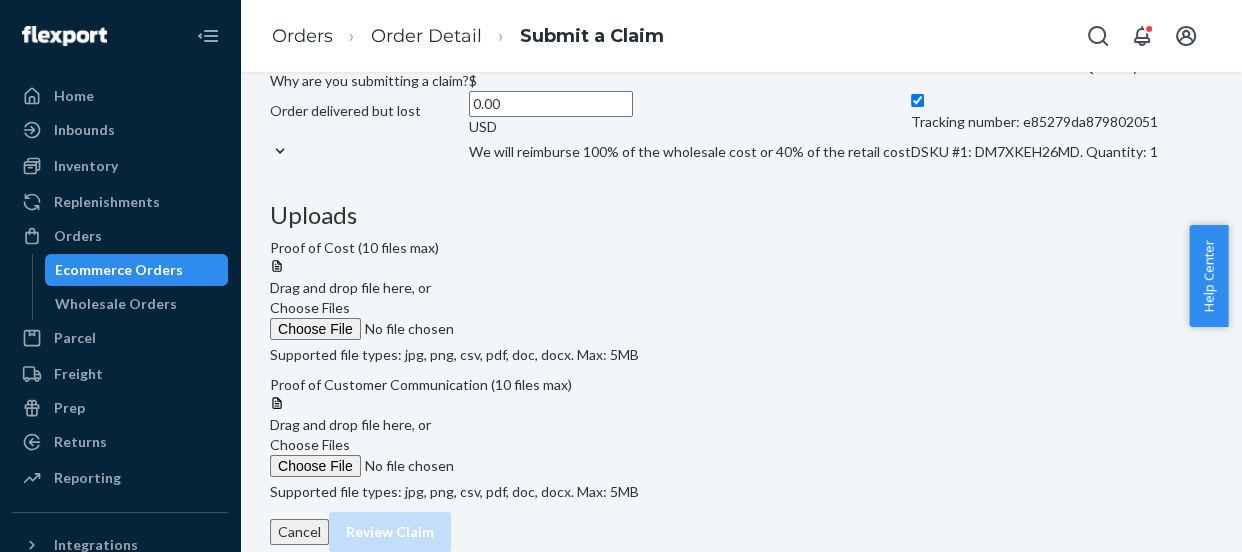 click on "0.00" at bounding box center [551, 104] 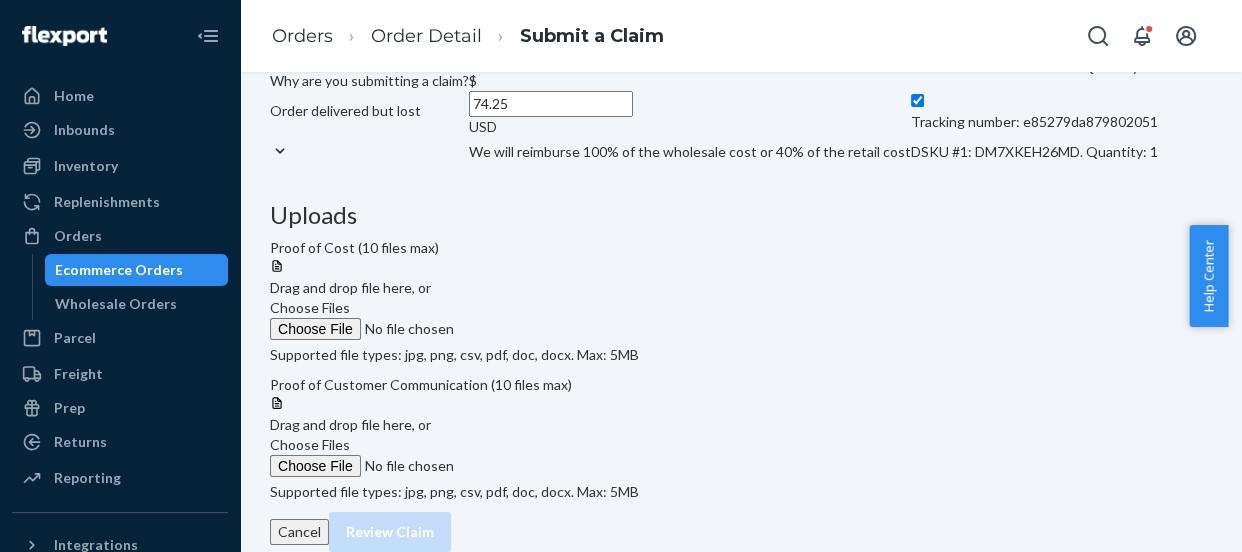 type on "74.25" 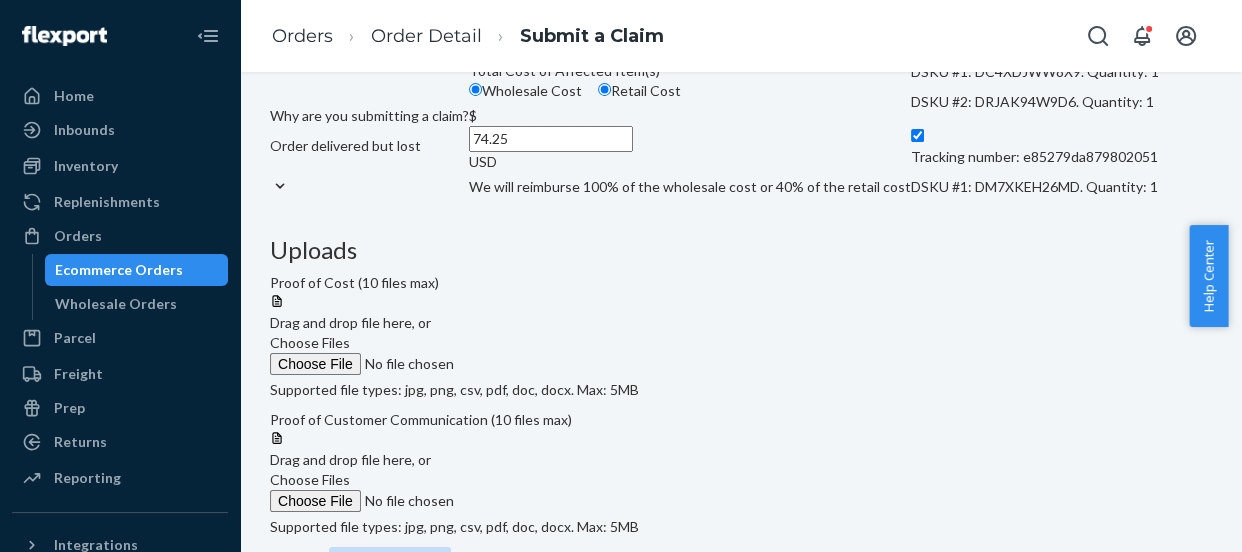 scroll, scrollTop: 245, scrollLeft: 0, axis: vertical 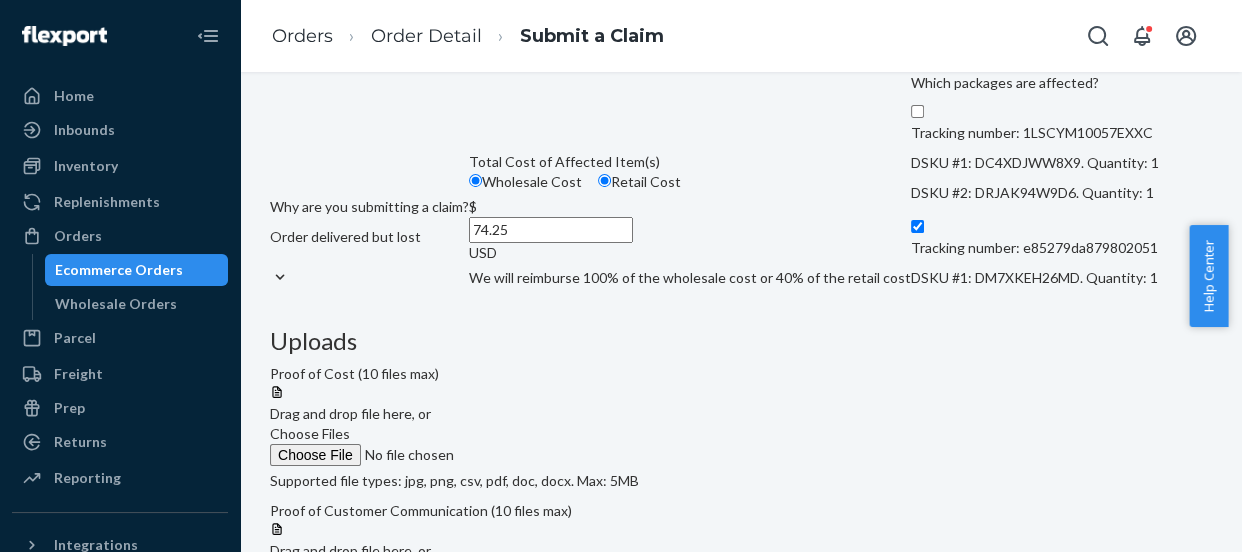 click on "Choose Files" at bounding box center [406, 582] 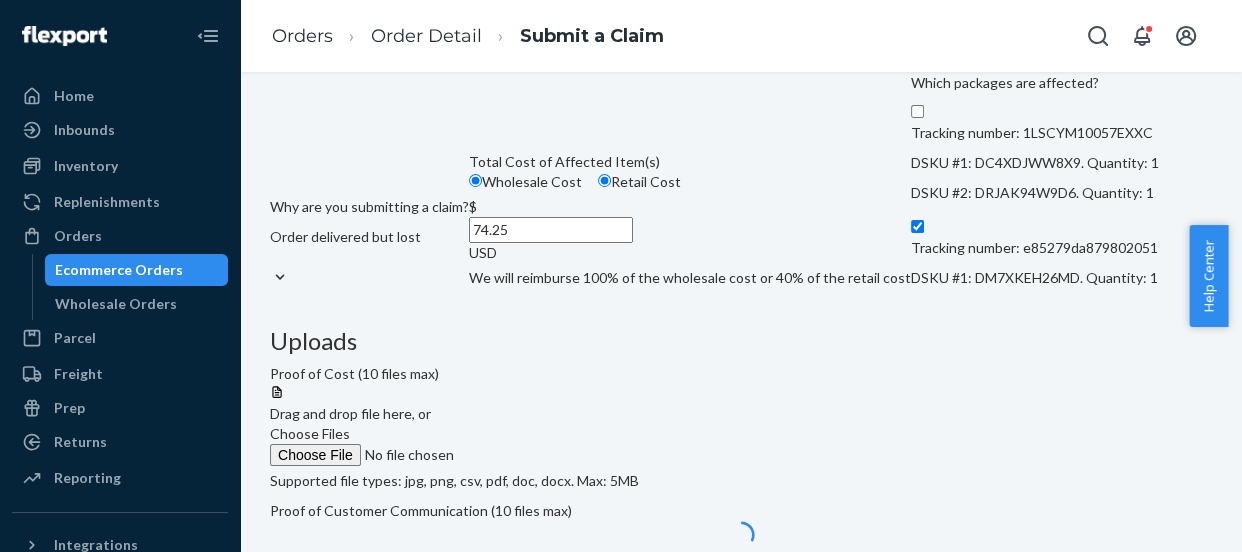 click on "Choose Files" at bounding box center [310, 433] 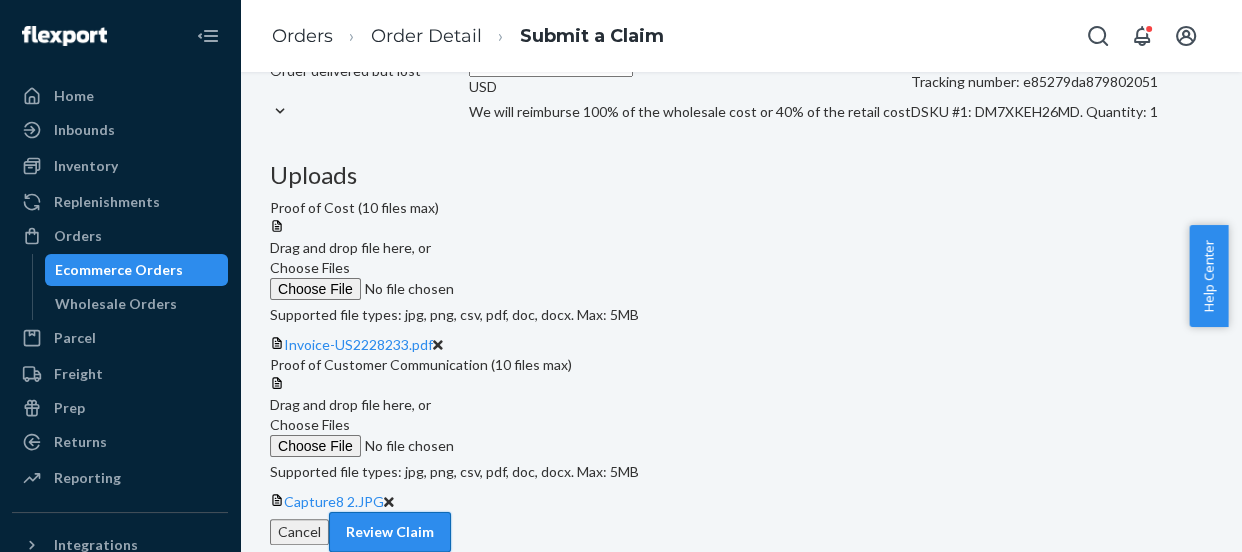 click on "Review Claim" at bounding box center [390, 532] 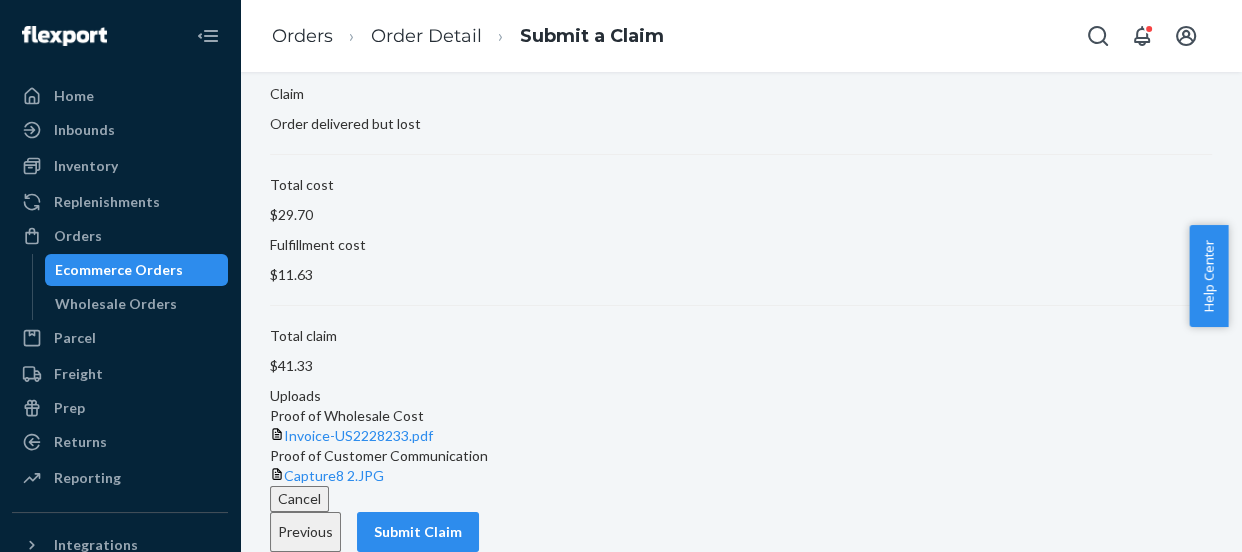 scroll, scrollTop: 212, scrollLeft: 0, axis: vertical 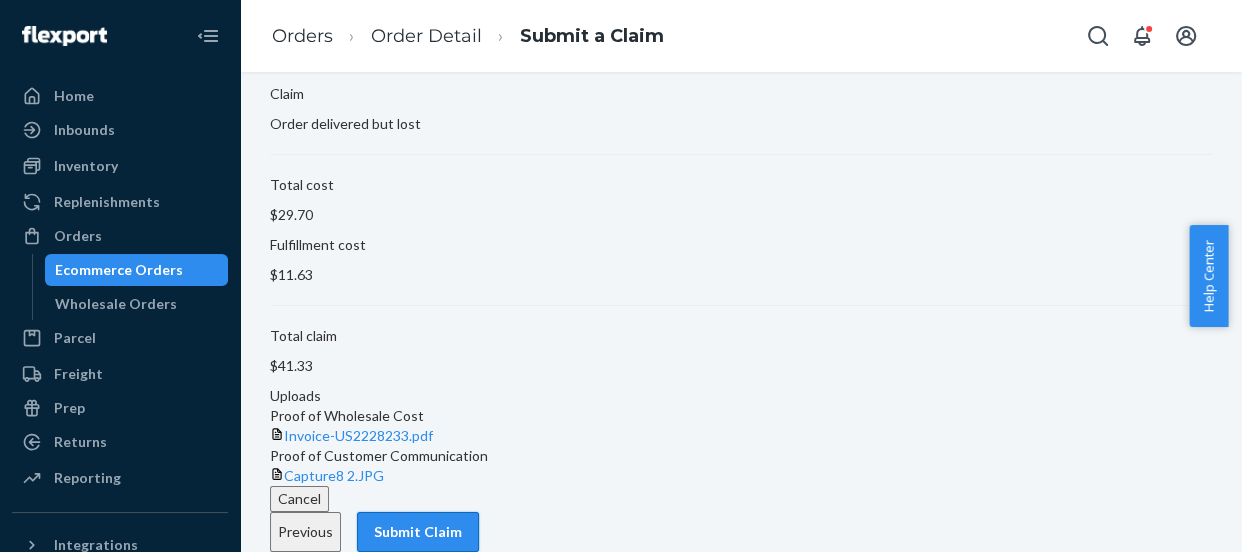 click on "Submit Claim" at bounding box center [418, 532] 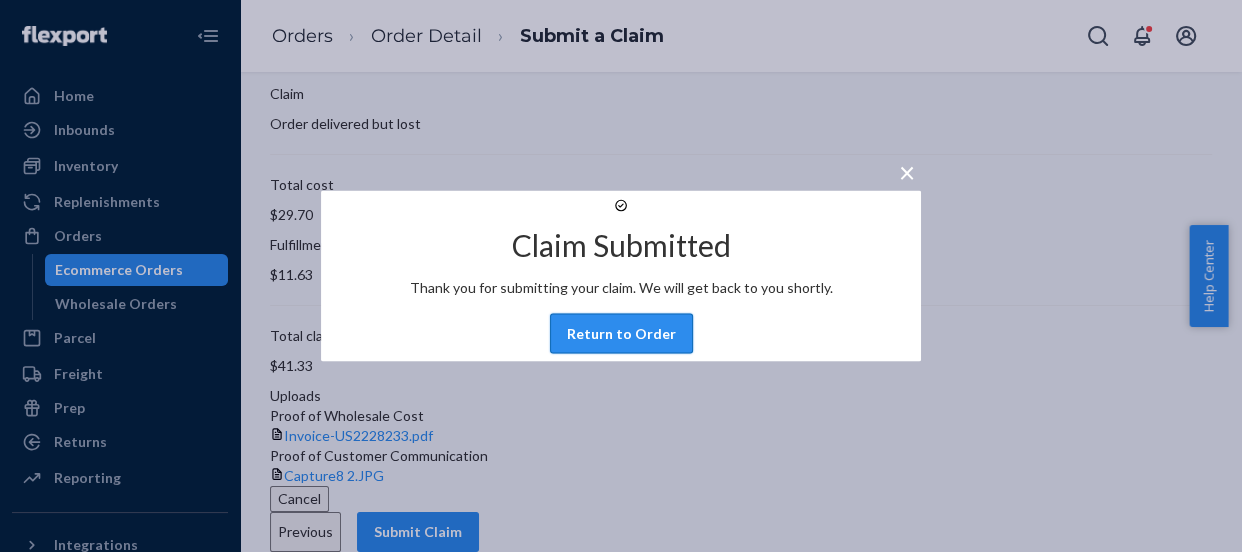 click on "Return to Order" at bounding box center (621, 334) 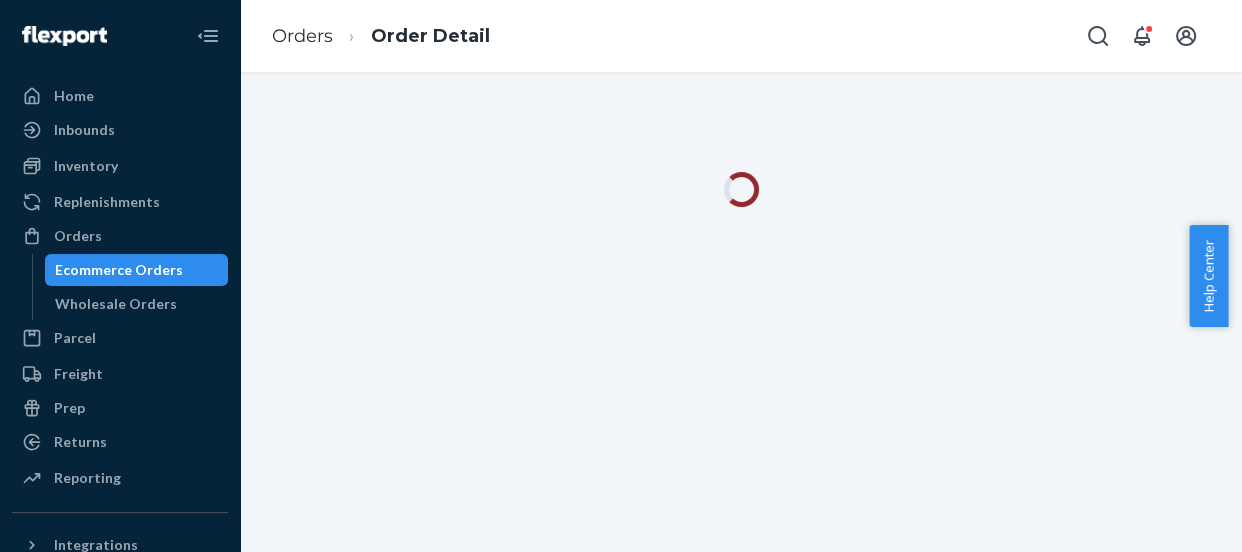 scroll, scrollTop: 0, scrollLeft: 0, axis: both 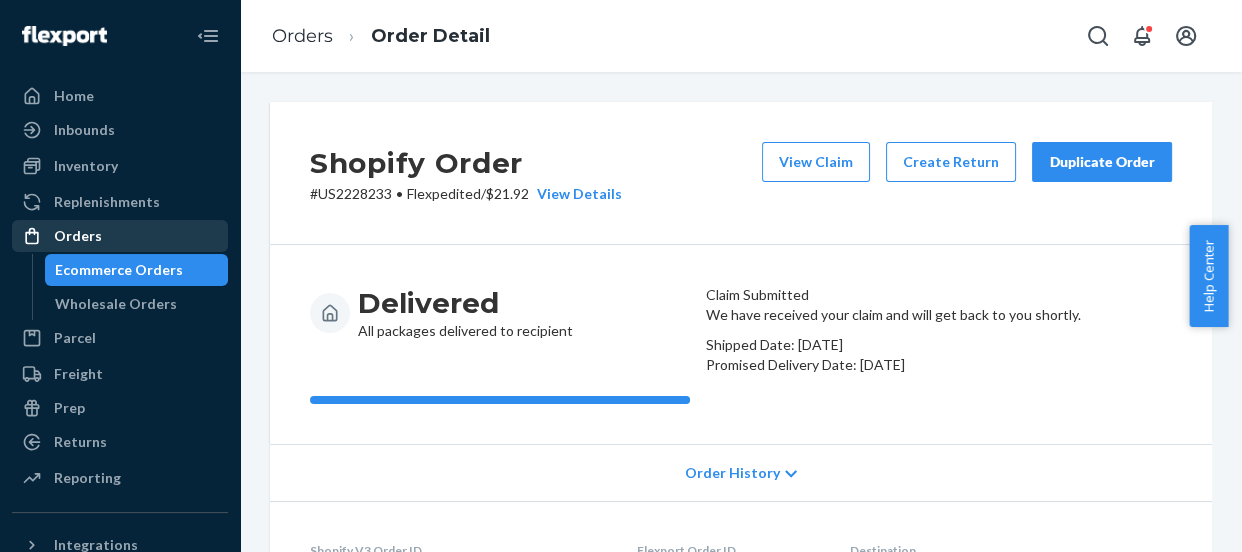 click on "Orders" at bounding box center (78, 236) 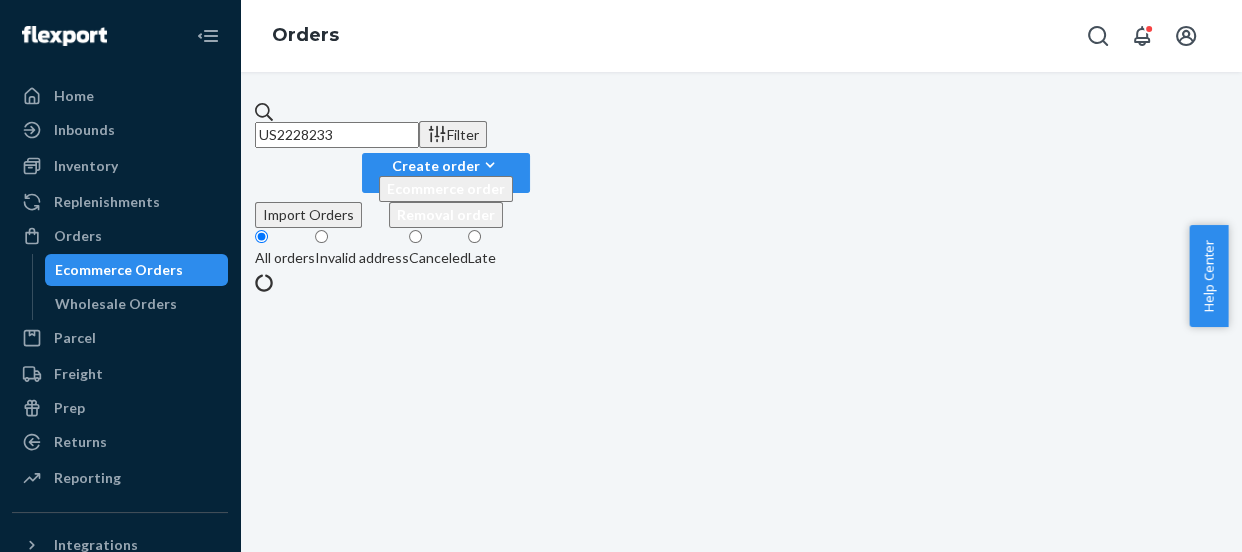 click on "US2228233" at bounding box center [337, 135] 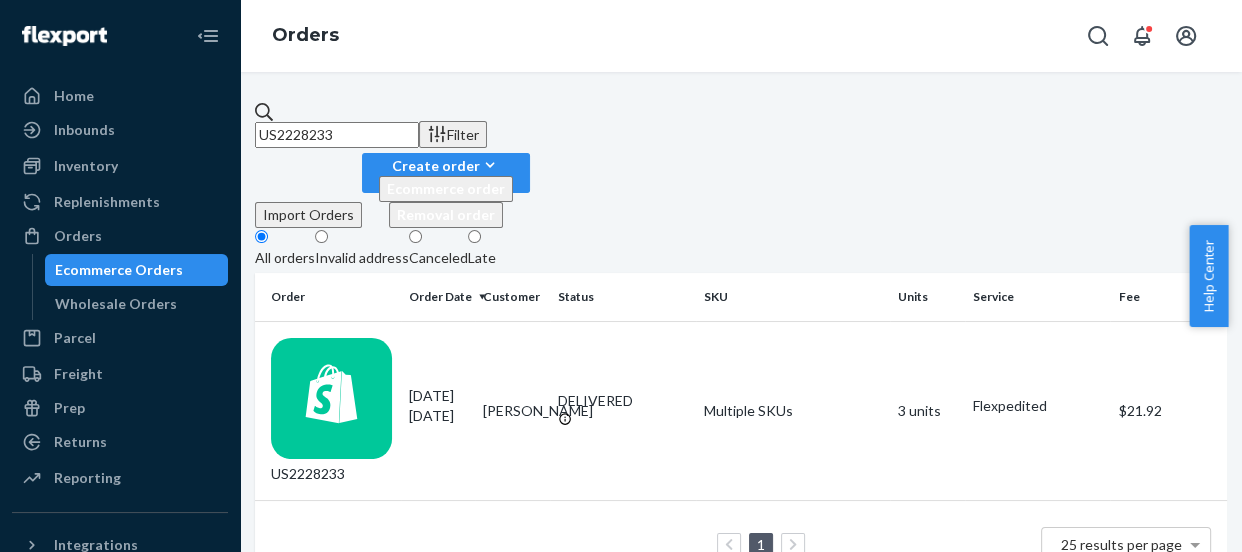 paste on "9241" 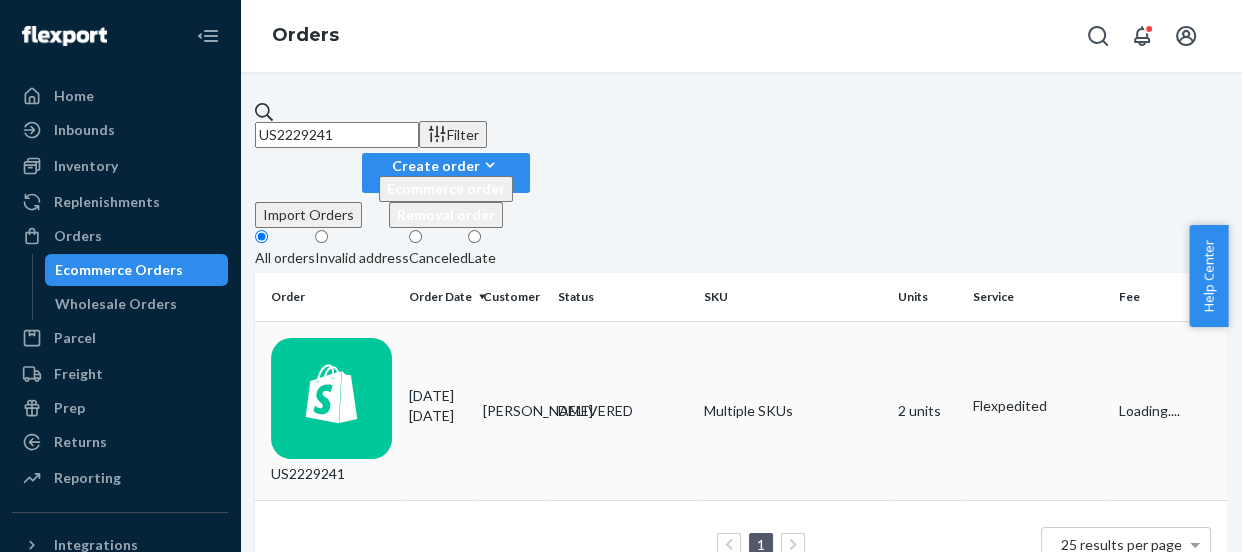 type on "US2229241" 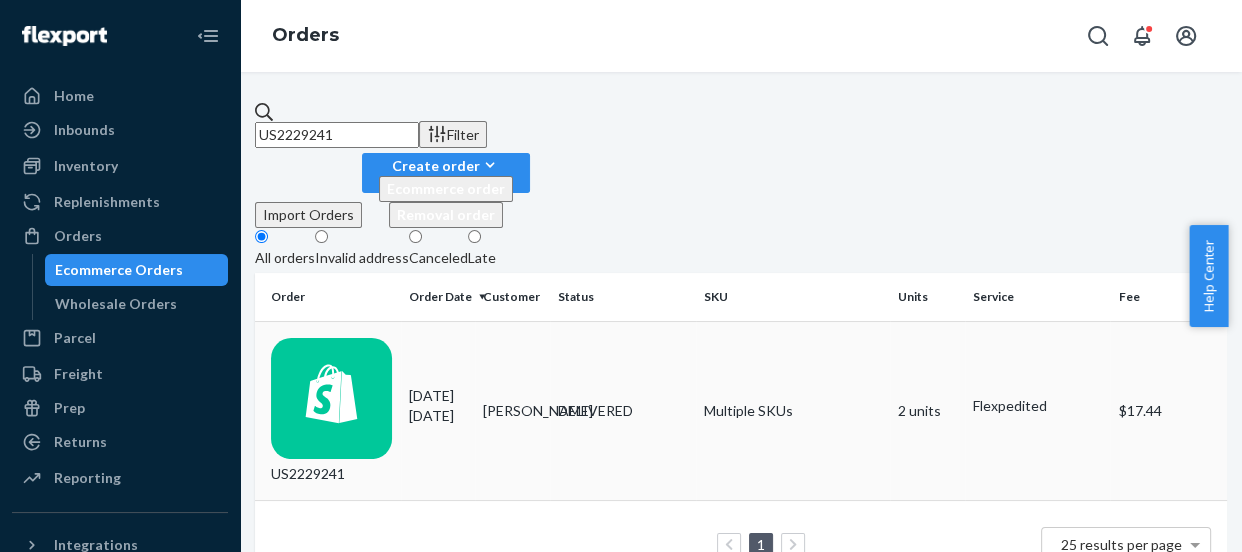 click on "US2229241" at bounding box center [332, 411] 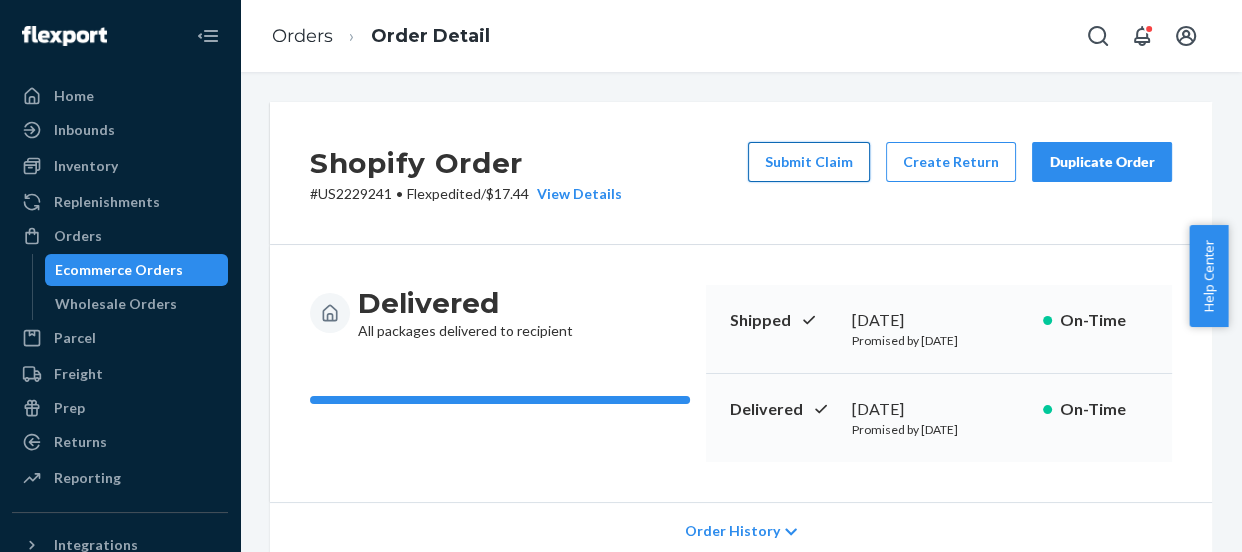 click on "Submit Claim" at bounding box center [809, 162] 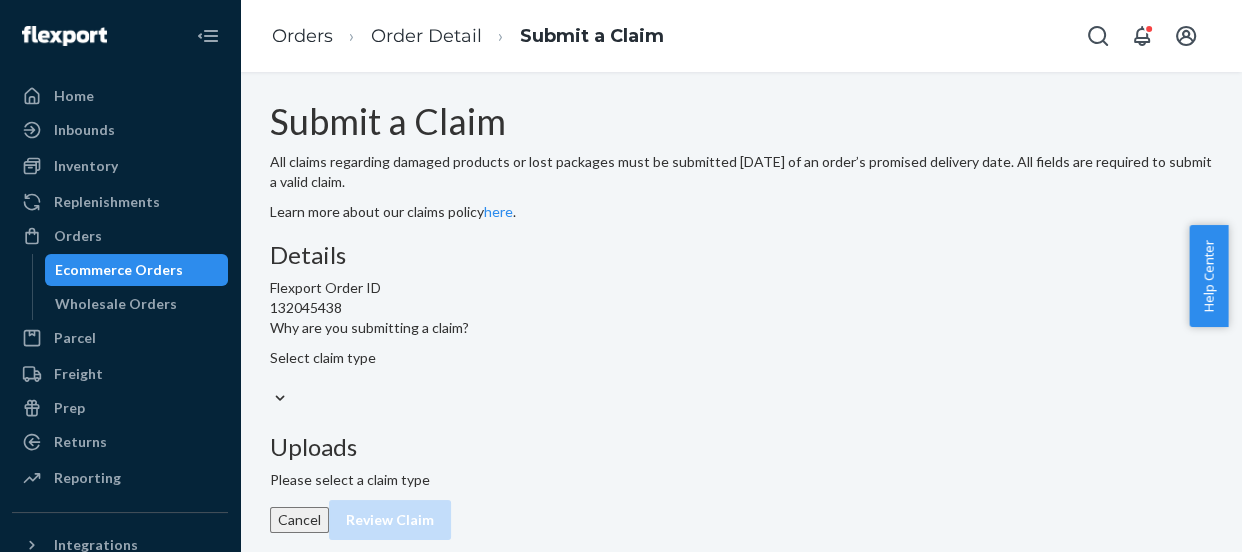 scroll, scrollTop: 88, scrollLeft: 0, axis: vertical 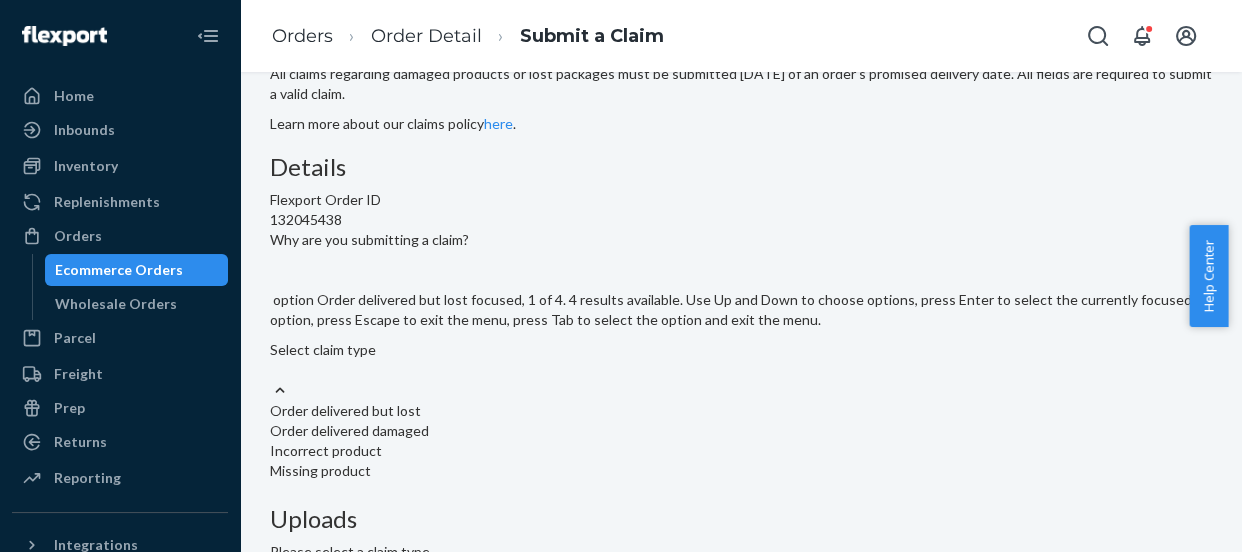 click on "Select claim type" at bounding box center (741, 360) 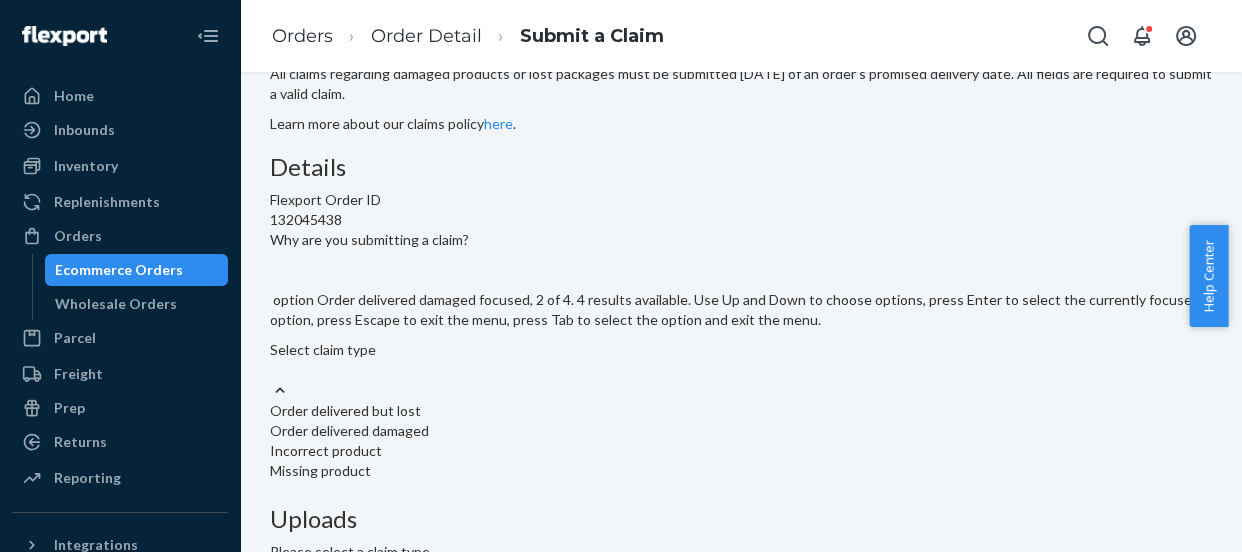 click on "Incorrect product" at bounding box center (741, 451) 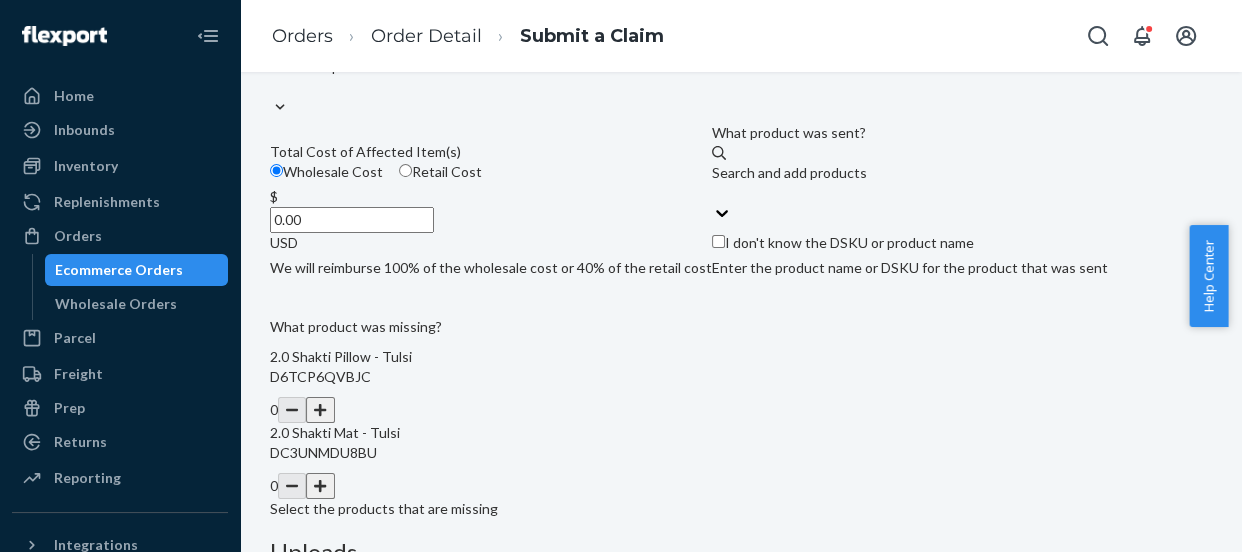 scroll, scrollTop: 360, scrollLeft: 0, axis: vertical 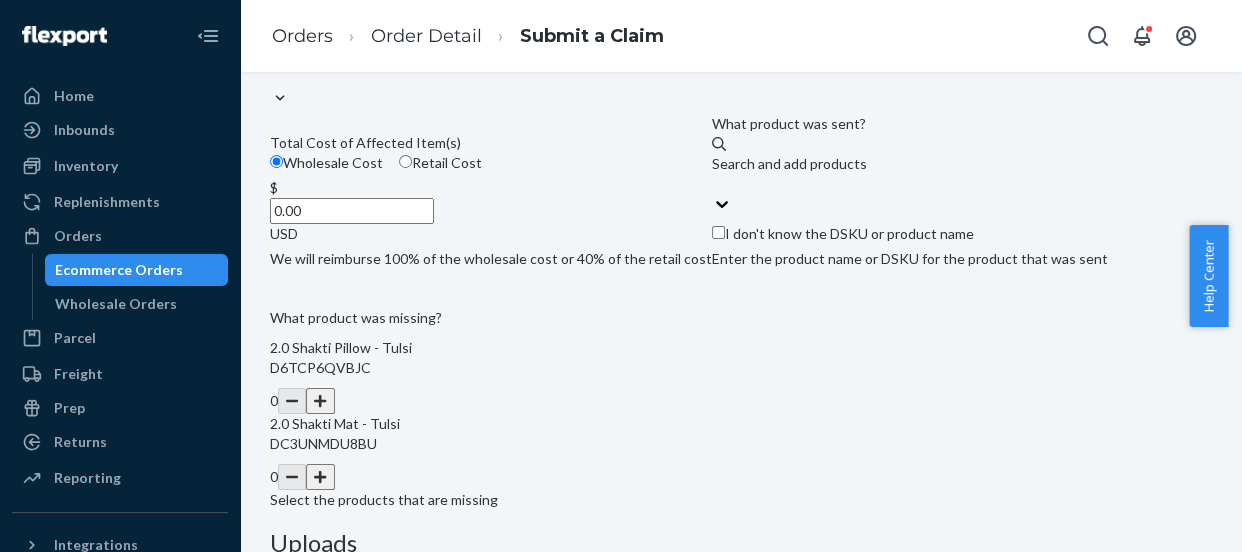 click on "Retail Cost" at bounding box center [440, 163] 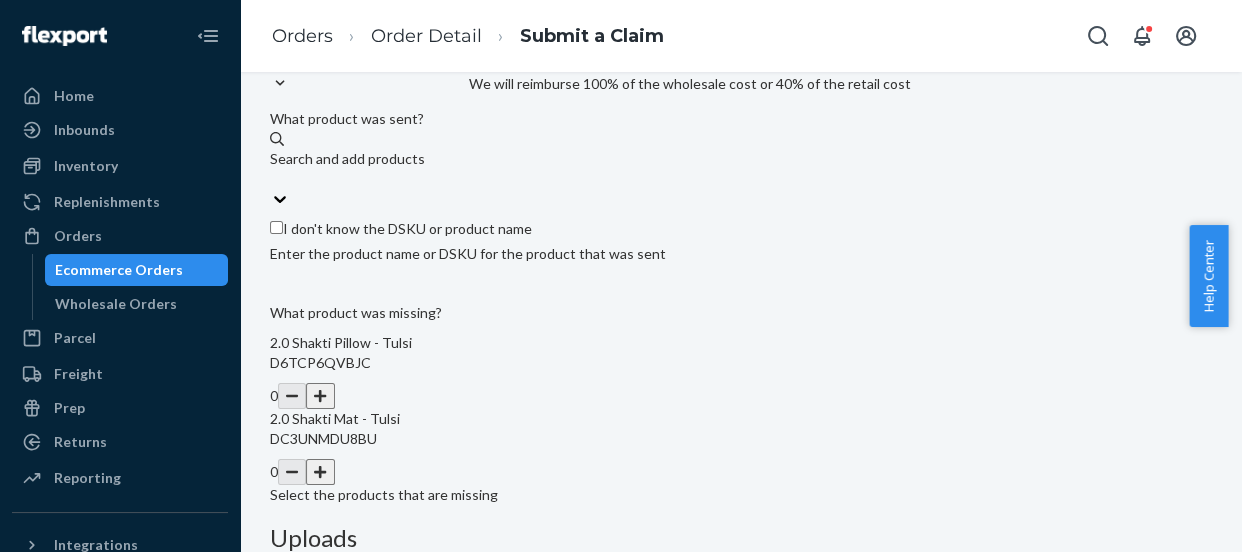click on "0.00" at bounding box center [551, 36] 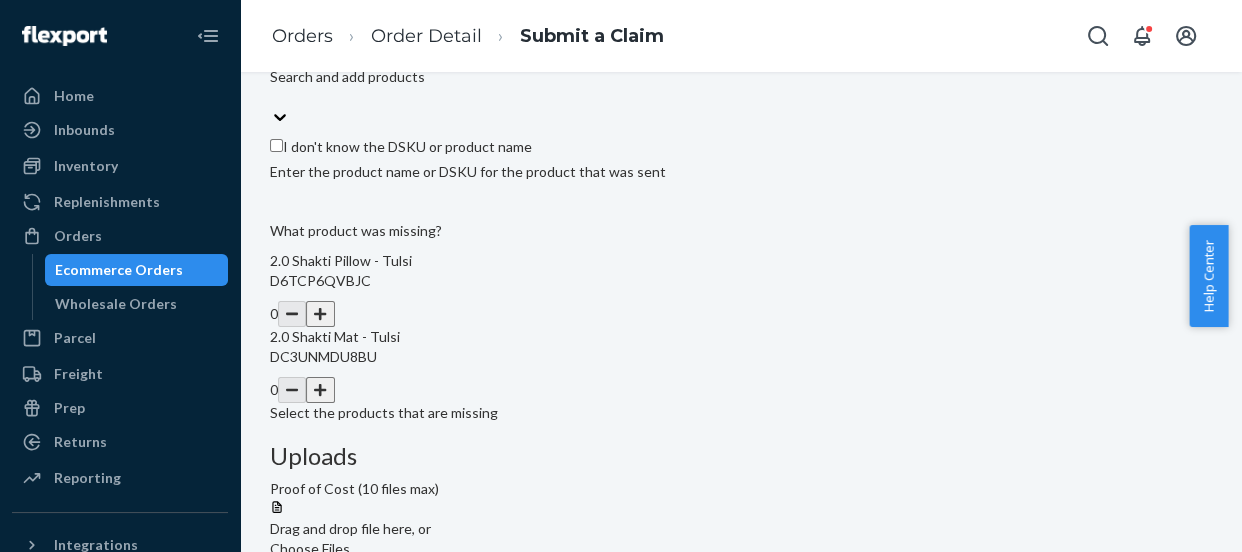 scroll, scrollTop: 542, scrollLeft: 0, axis: vertical 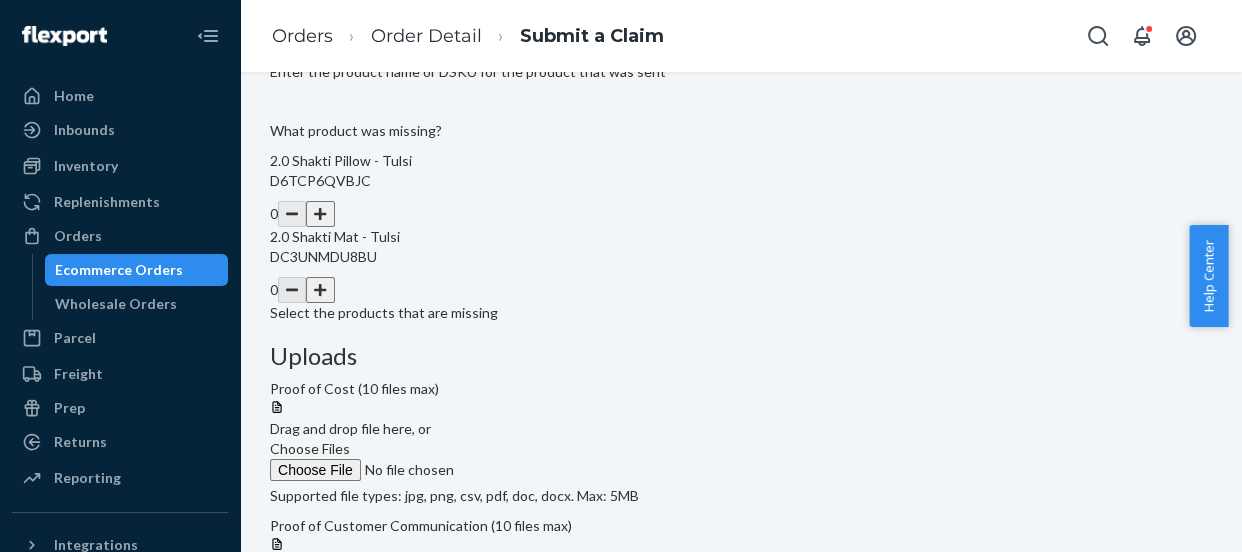 type on "79.20" 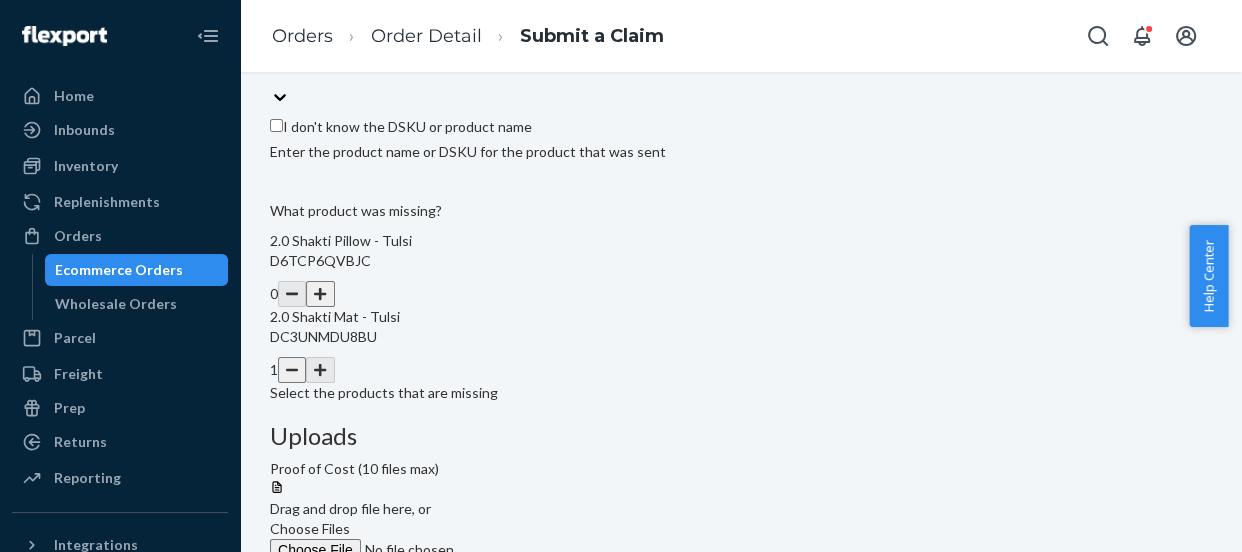 click on "Search and add products" at bounding box center [741, 57] 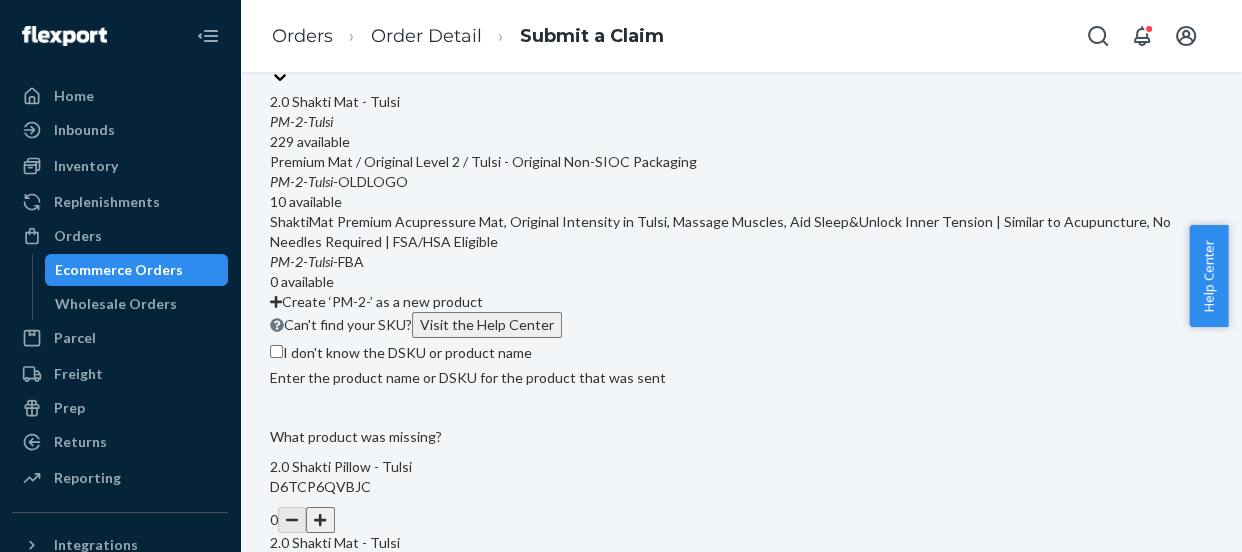 type on "PM-2-" 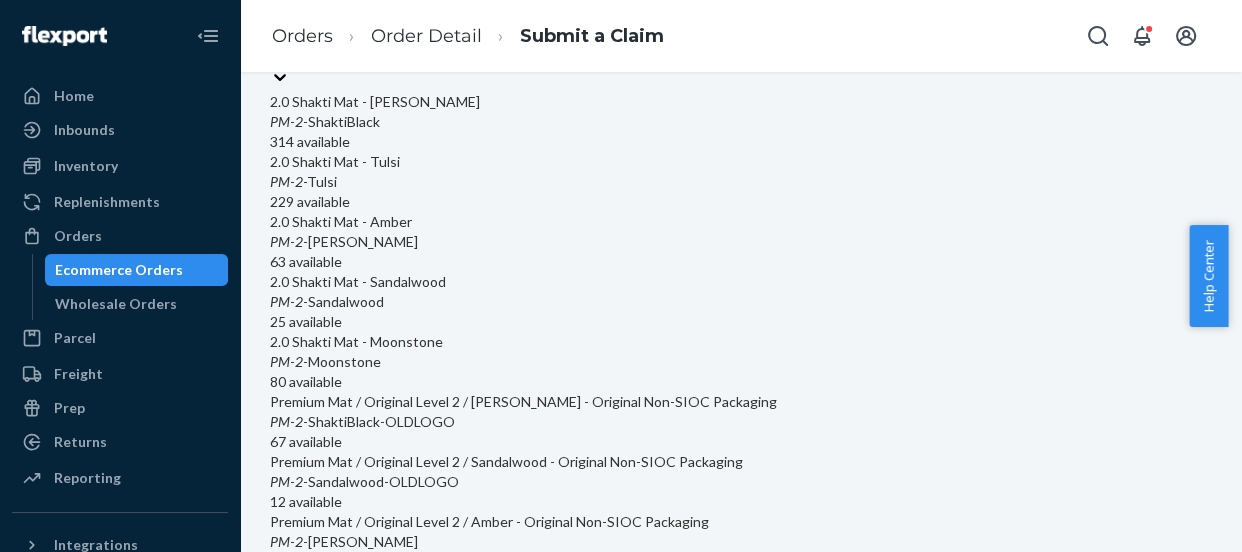 click on "2.0 Shakti Mat - [PERSON_NAME]" at bounding box center [741, 102] 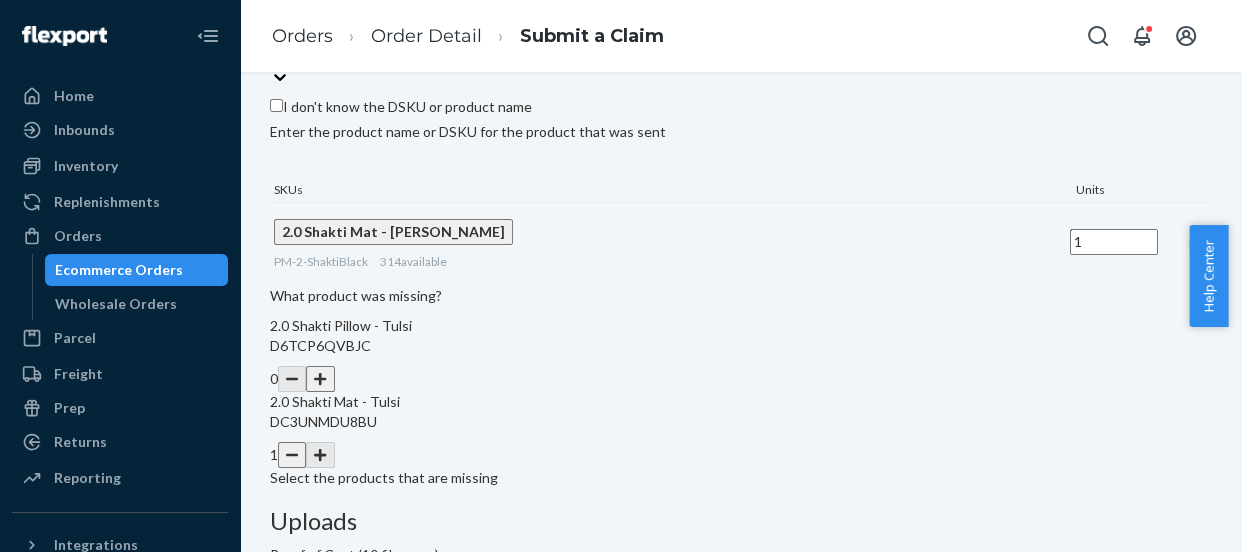 click on "Uploads Proof of Cost (10 files max) Drag and drop file here, or Choose Files Supported file types: jpg, png, csv, pdf, doc, docx.  Max: 5MB Proof of Customer Communication (10 files max) Drag and drop file here, or Choose Files Supported file types: jpg, png, csv, pdf, doc, docx.  Max: 5MB" at bounding box center (741, 658) 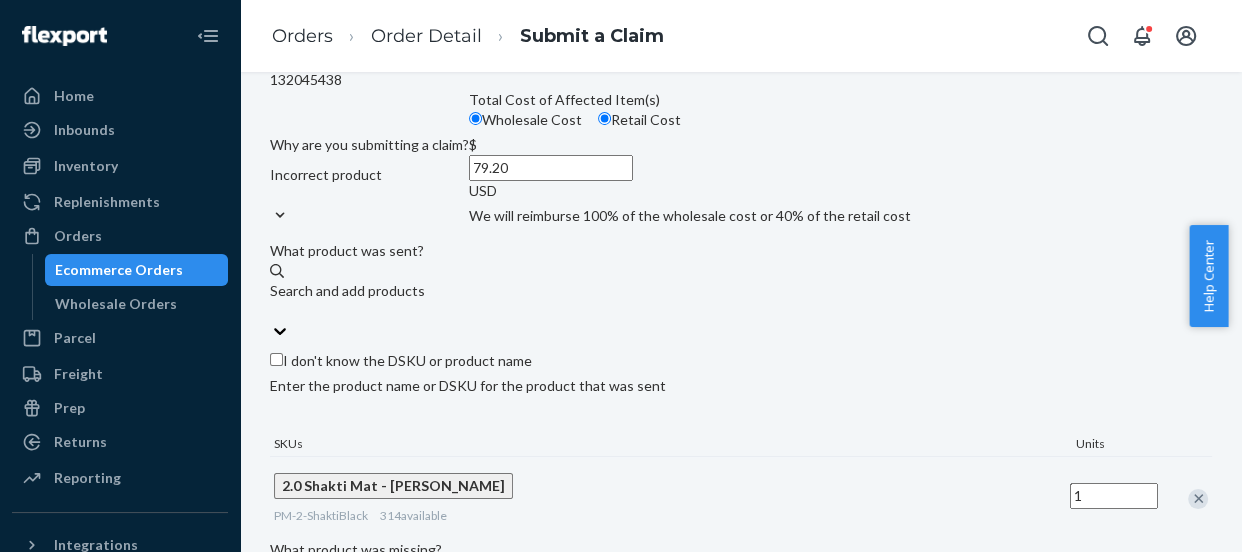 scroll, scrollTop: 260, scrollLeft: 0, axis: vertical 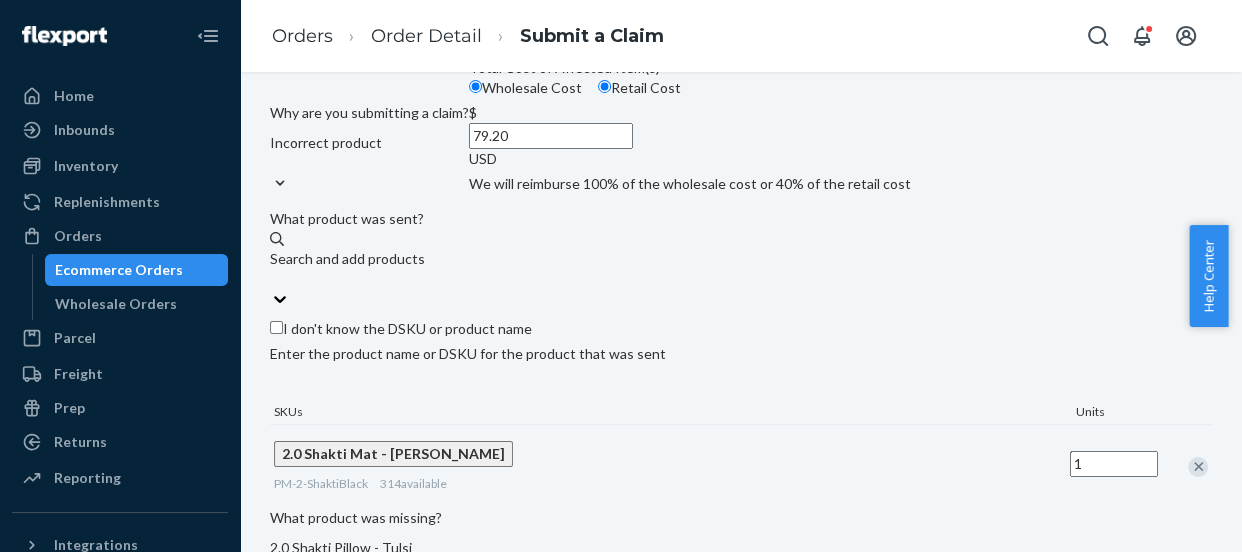 click on "Choose Files" at bounding box center (406, 858) 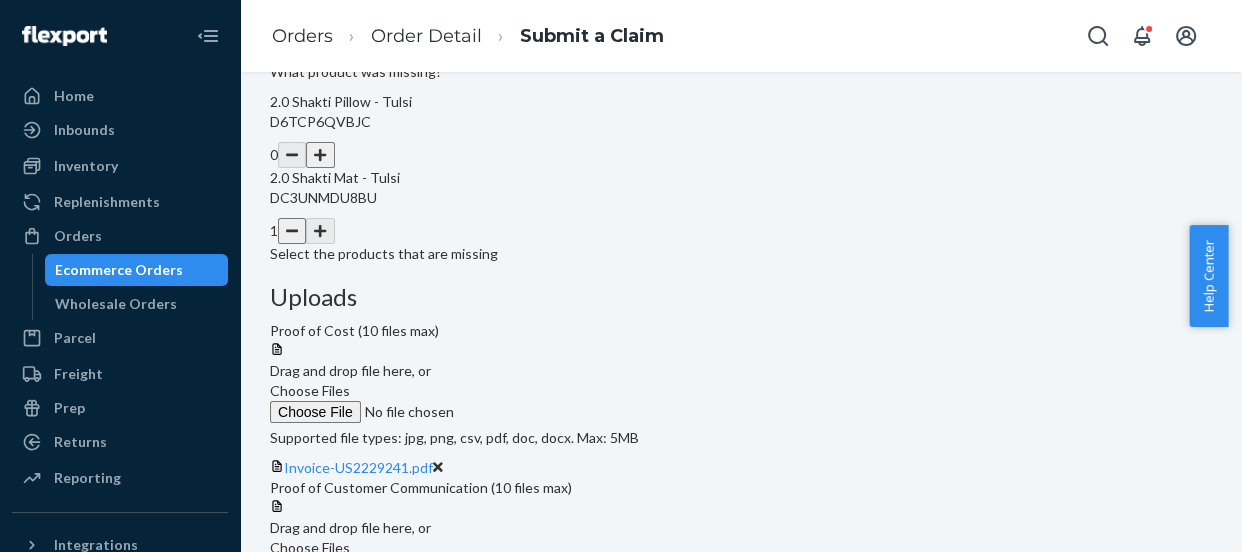 scroll, scrollTop: 714, scrollLeft: 0, axis: vertical 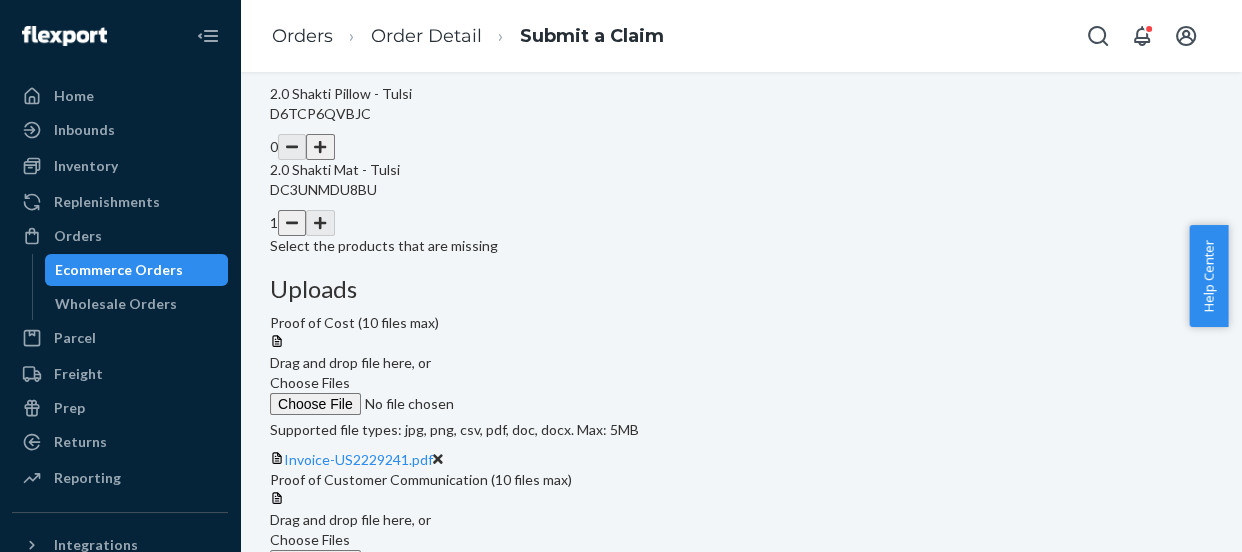 click on "Review Claim" at bounding box center [390, 647] 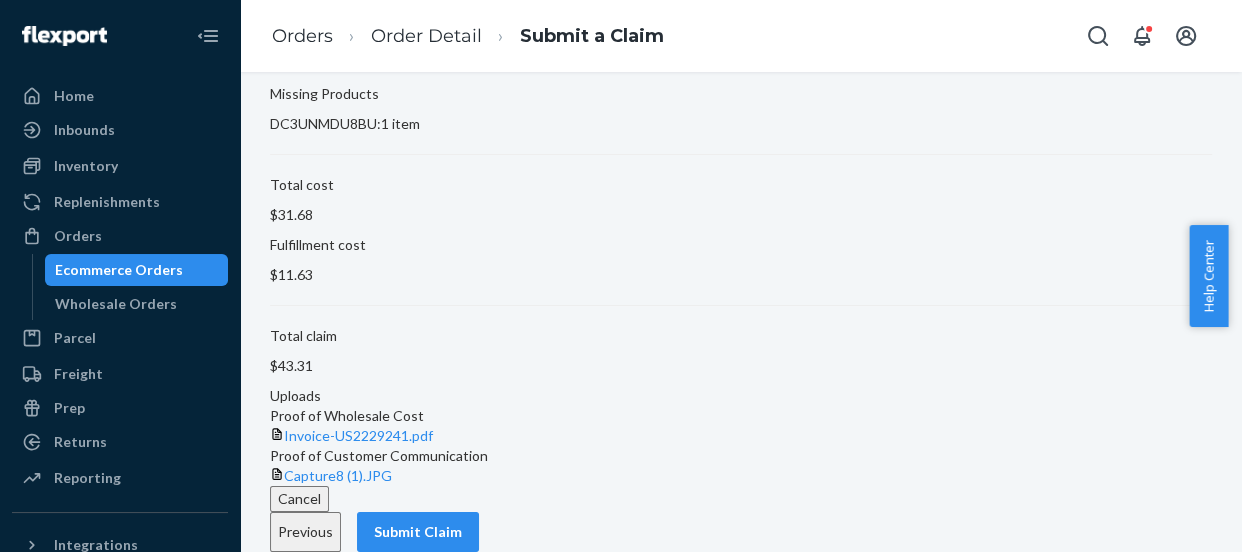 scroll, scrollTop: 356, scrollLeft: 0, axis: vertical 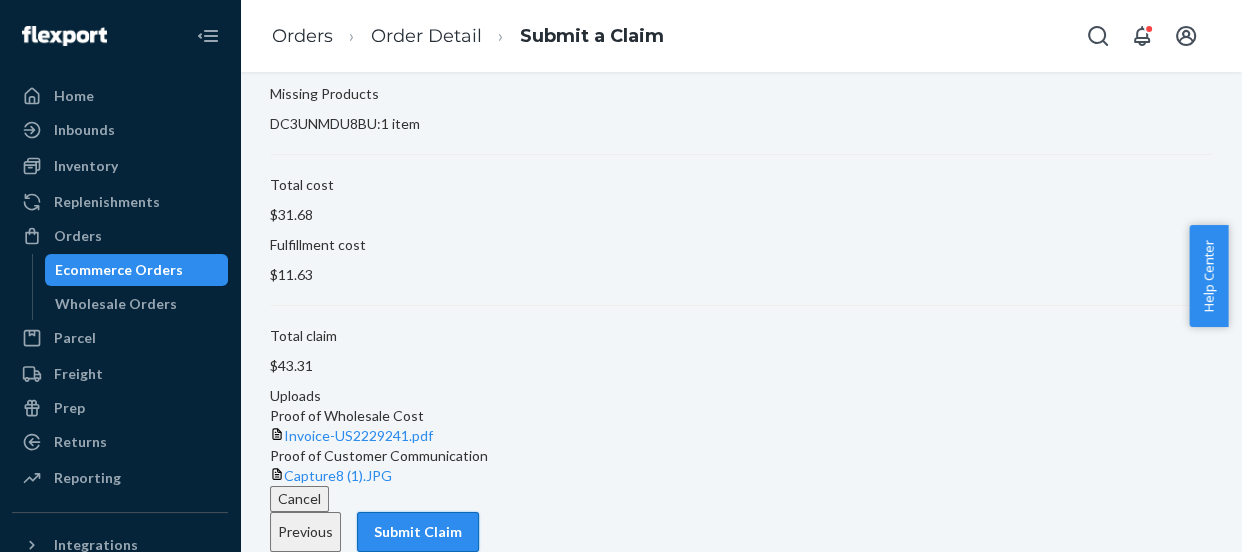 click on "Submit Claim" at bounding box center (418, 532) 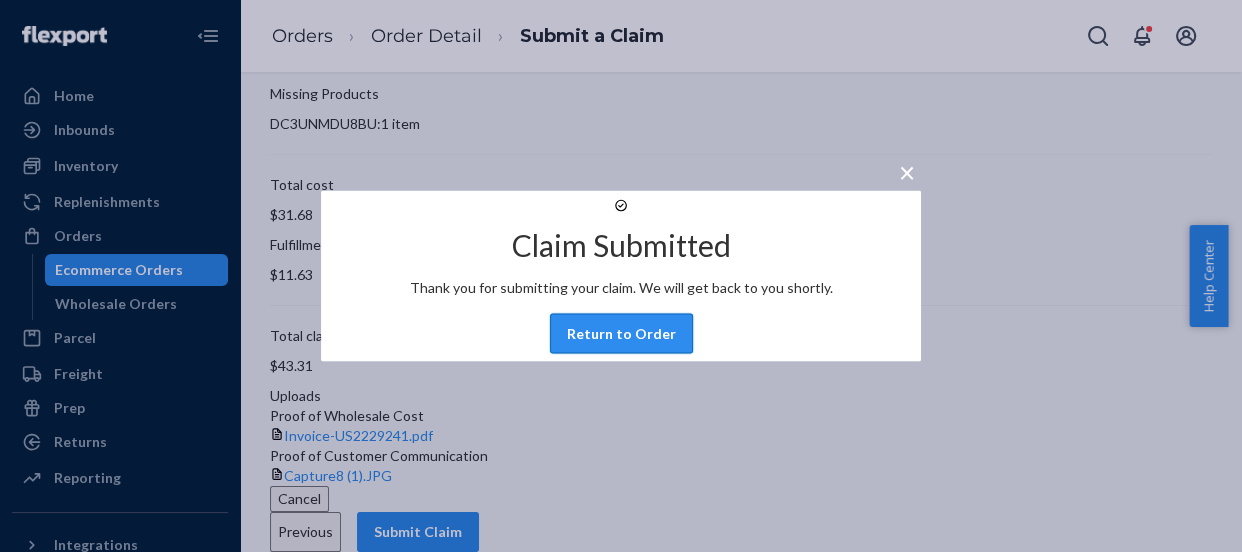 click on "Return to Order" at bounding box center (621, 334) 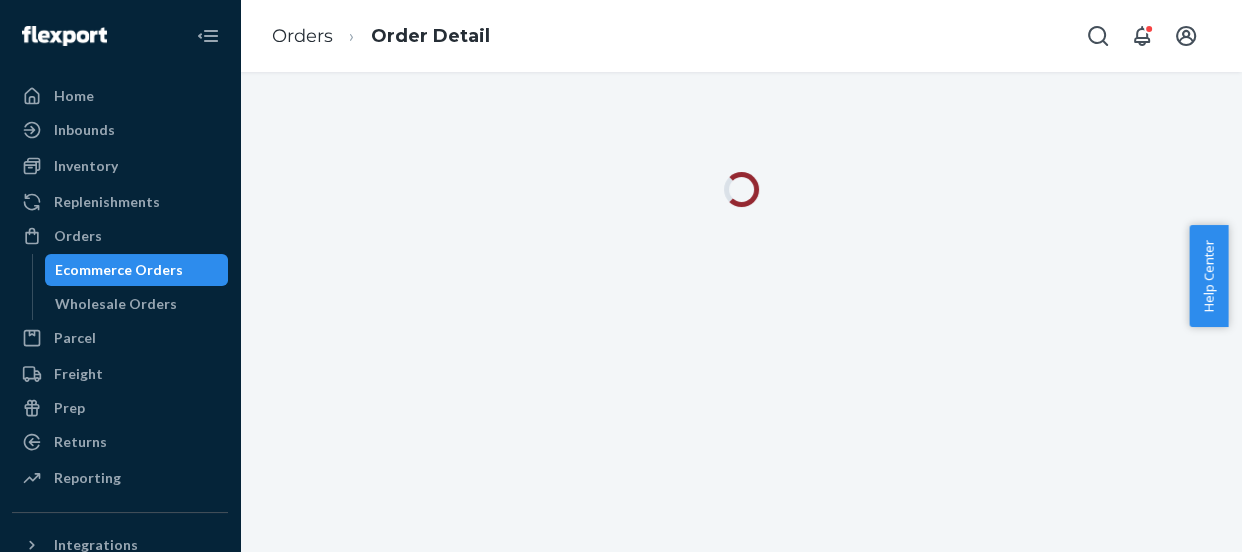 scroll, scrollTop: 0, scrollLeft: 0, axis: both 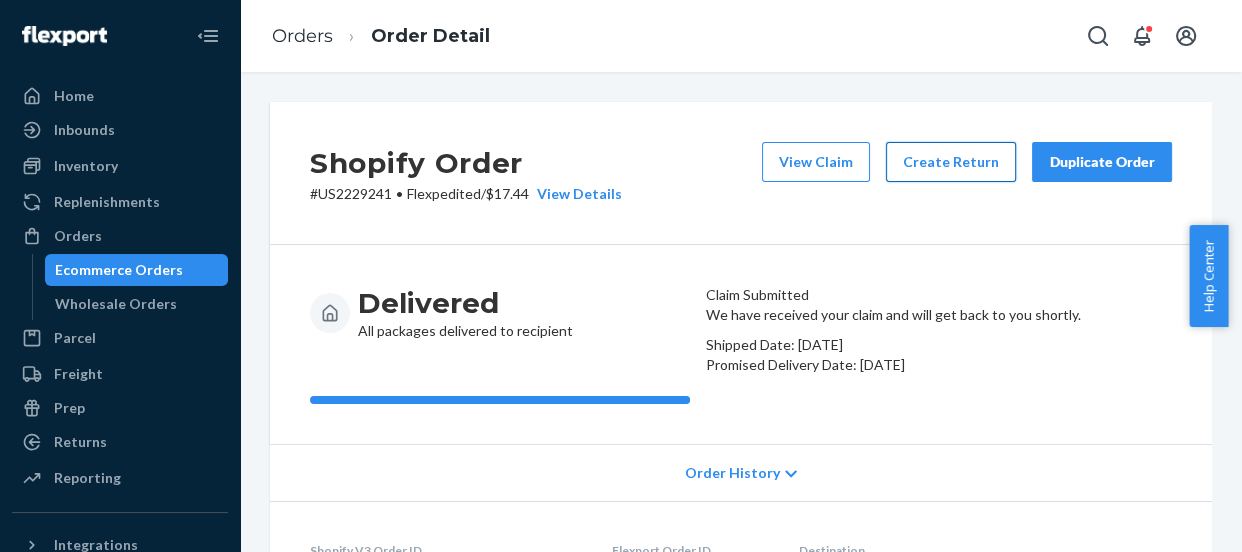 click on "Create Return" at bounding box center [951, 162] 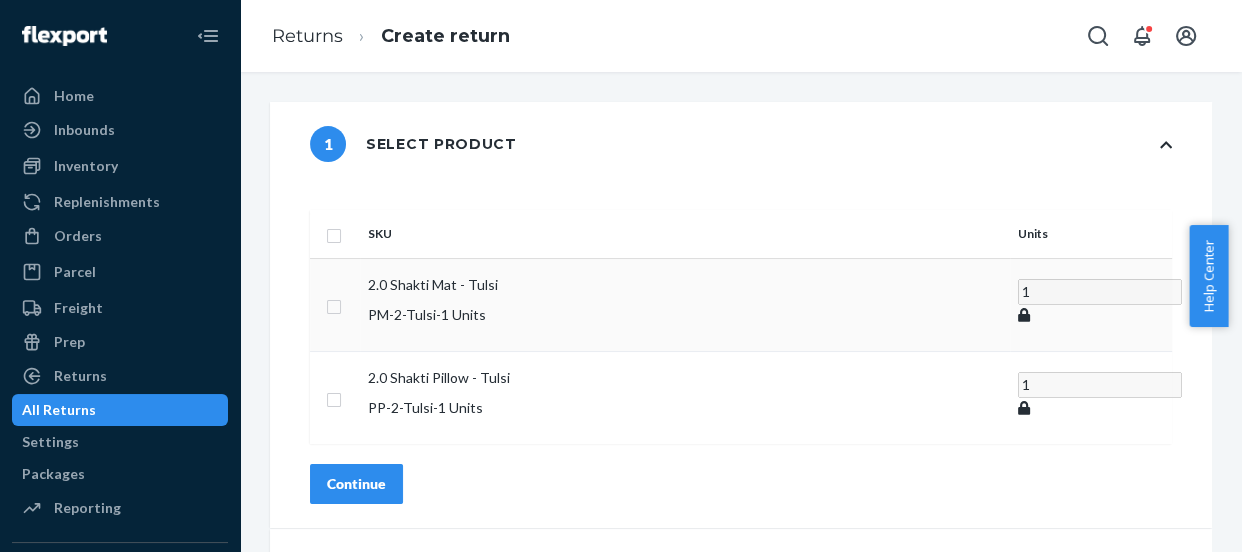 click at bounding box center [334, 304] 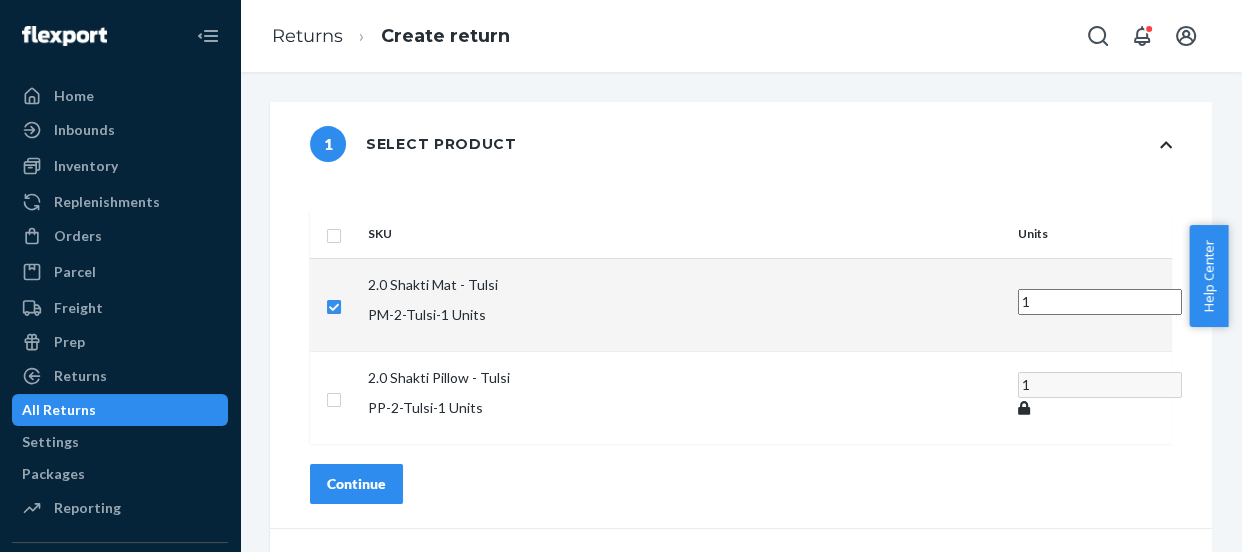 click on "Continue" at bounding box center [356, 484] 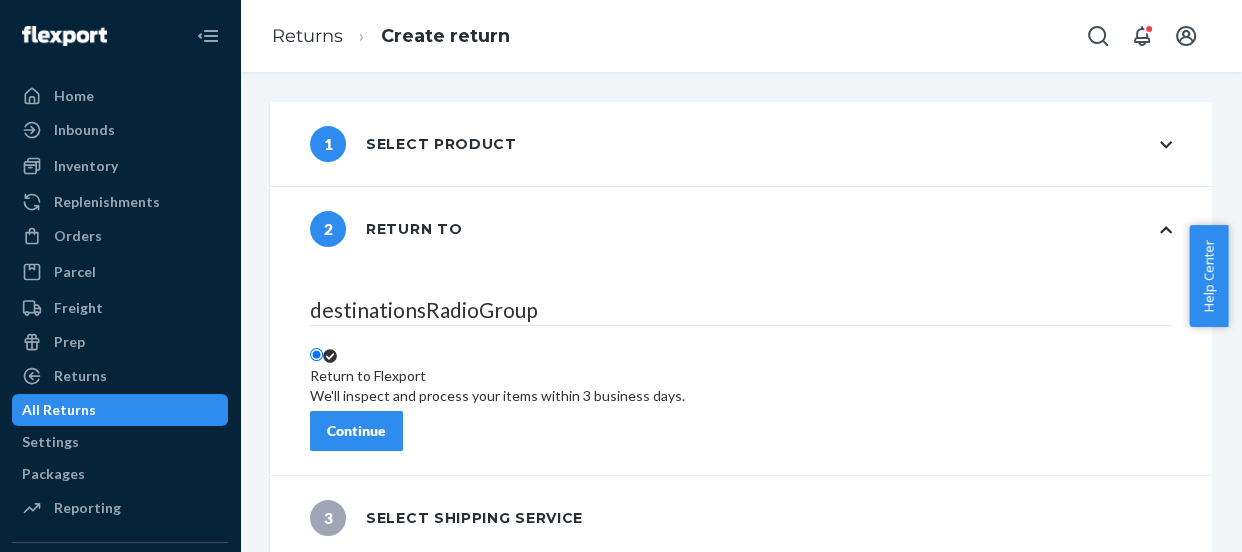 click on "Continue" at bounding box center (356, 431) 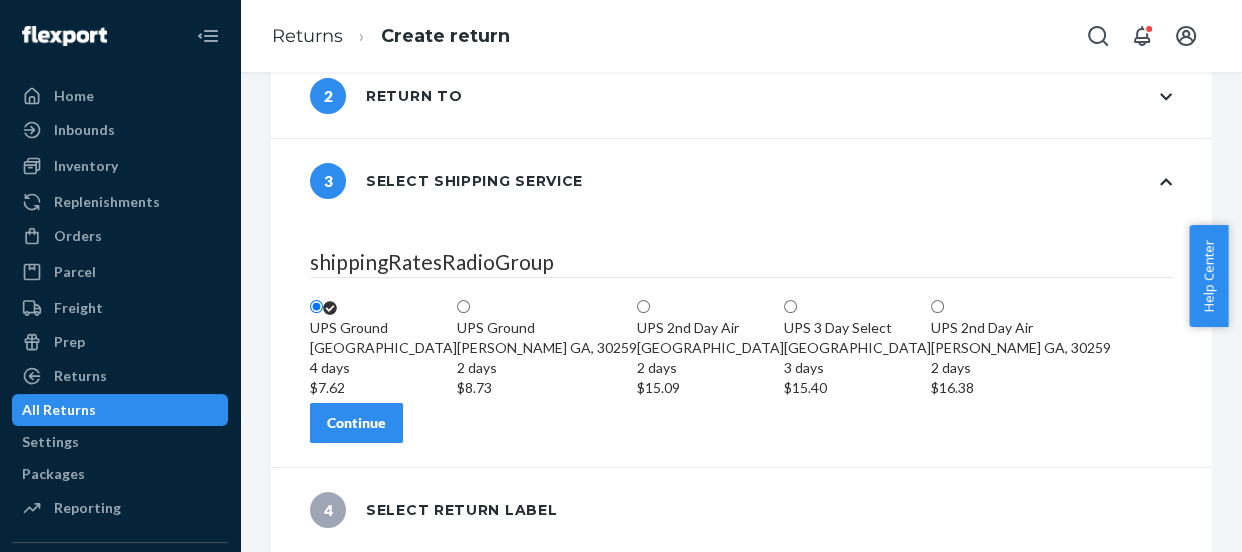 click on "Continue" at bounding box center [356, 423] 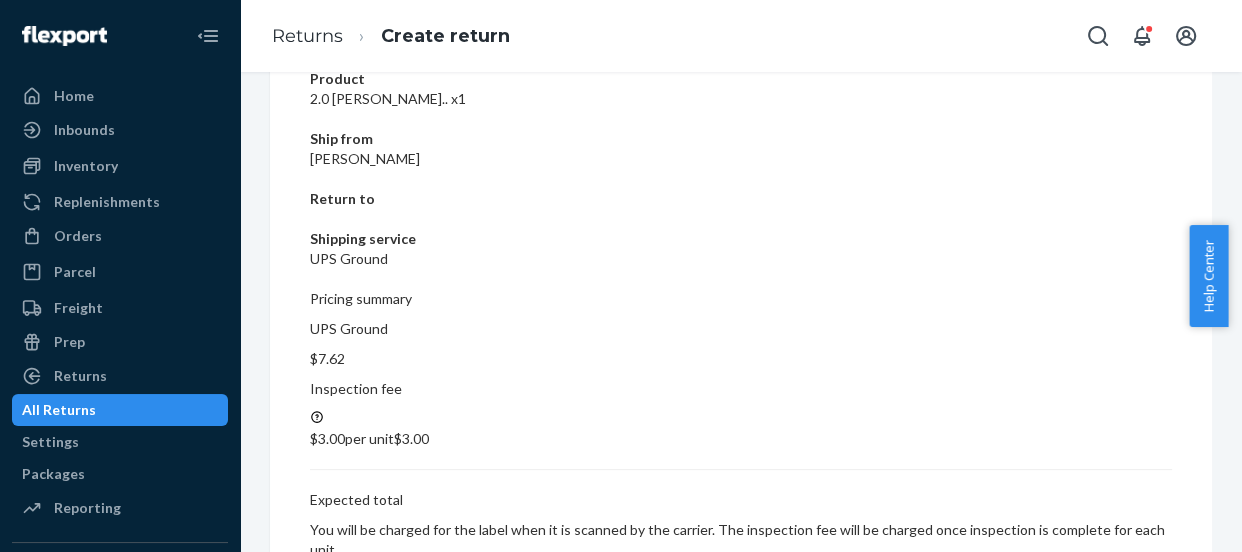 scroll, scrollTop: 263, scrollLeft: 0, axis: vertical 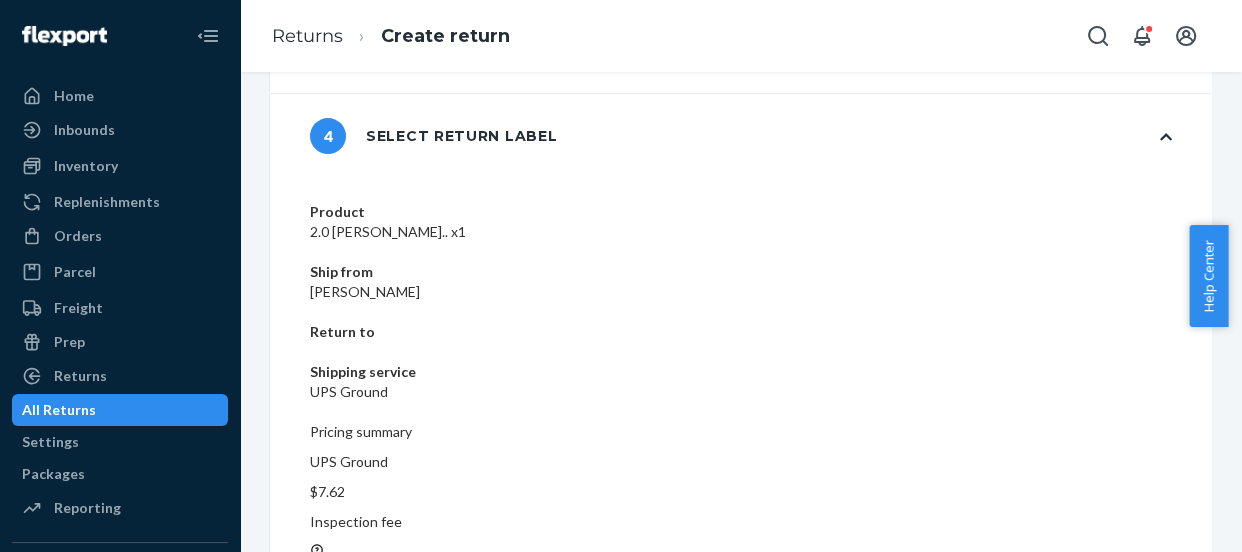 click on "Create return label" at bounding box center [389, 753] 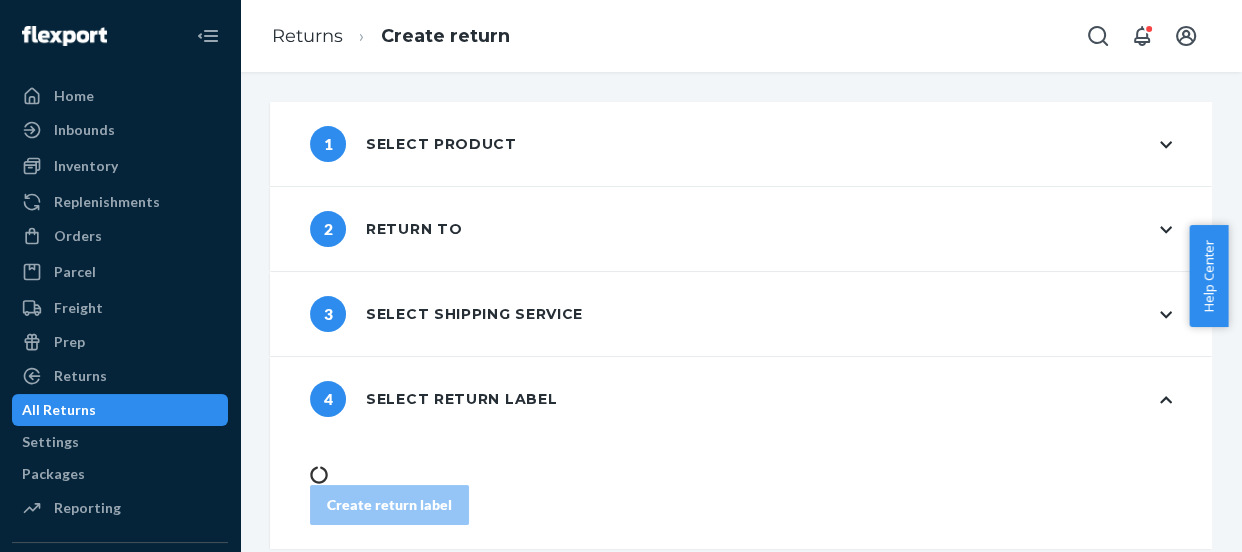 scroll, scrollTop: 0, scrollLeft: 0, axis: both 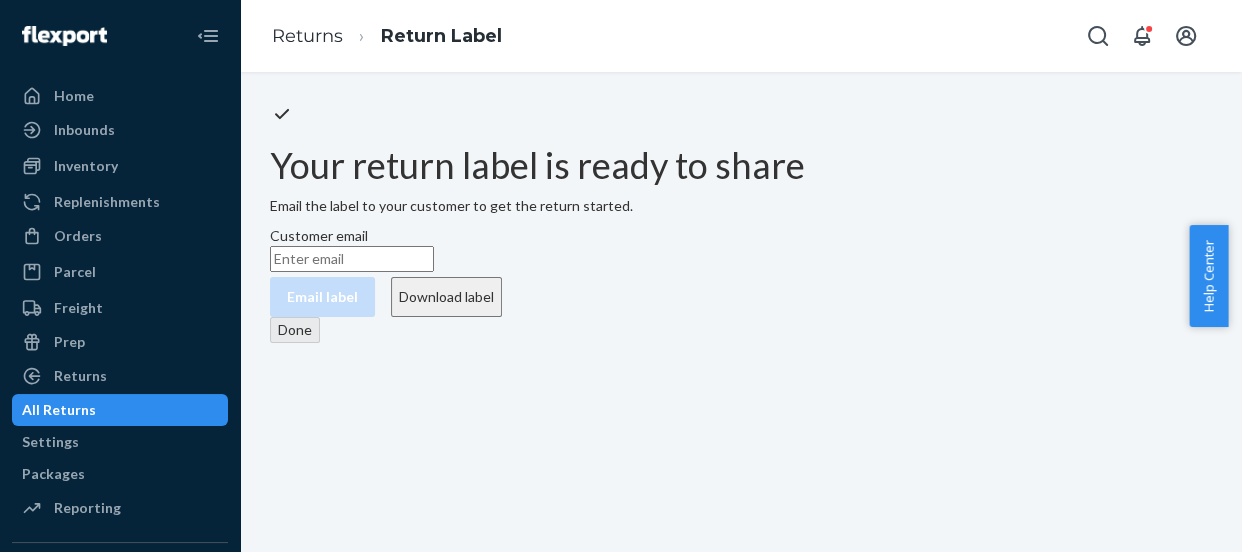 click on "Download label" at bounding box center [446, 297] 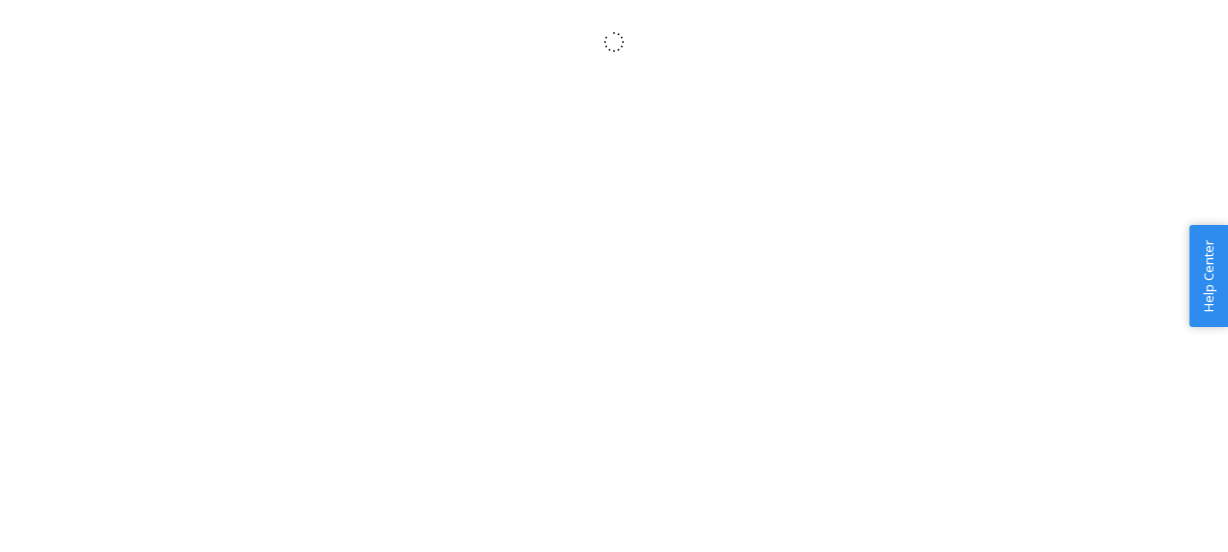 scroll, scrollTop: 0, scrollLeft: 0, axis: both 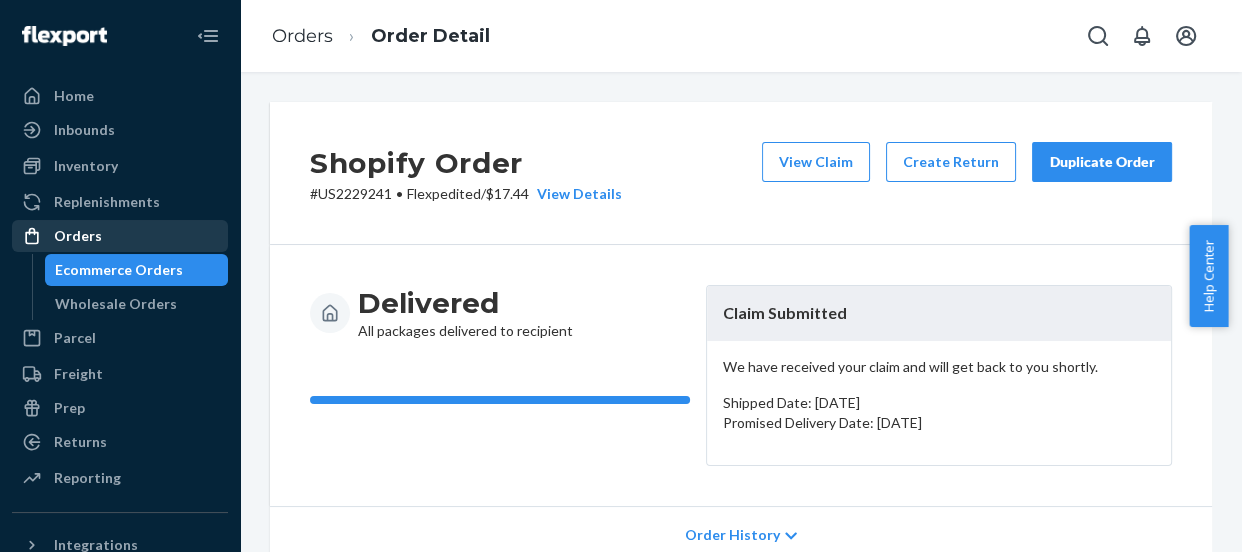 click on "Orders" at bounding box center [78, 236] 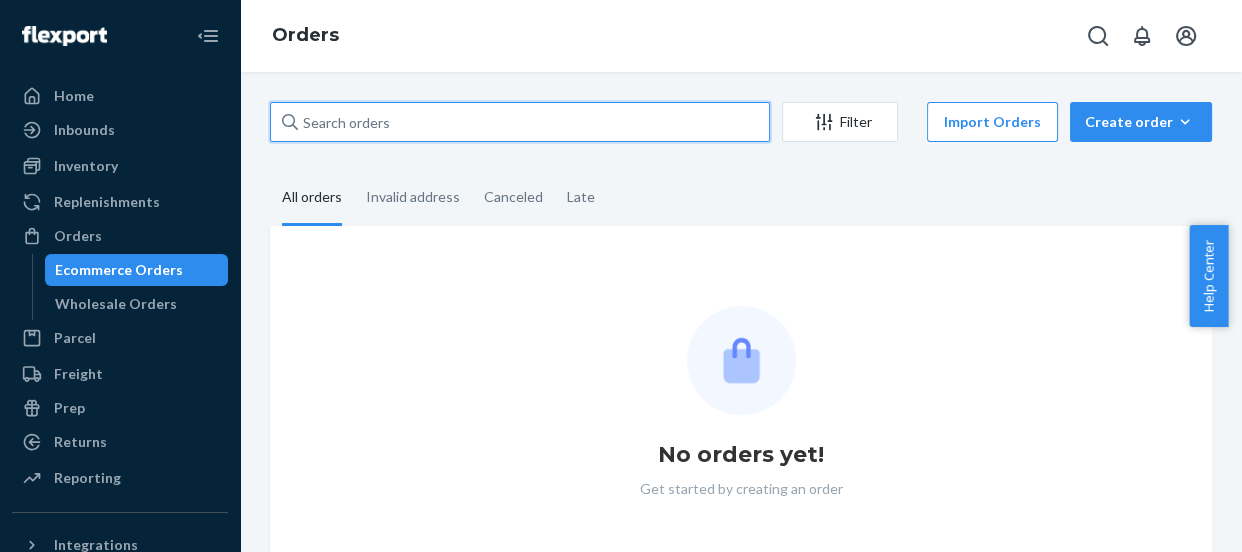 click at bounding box center (520, 122) 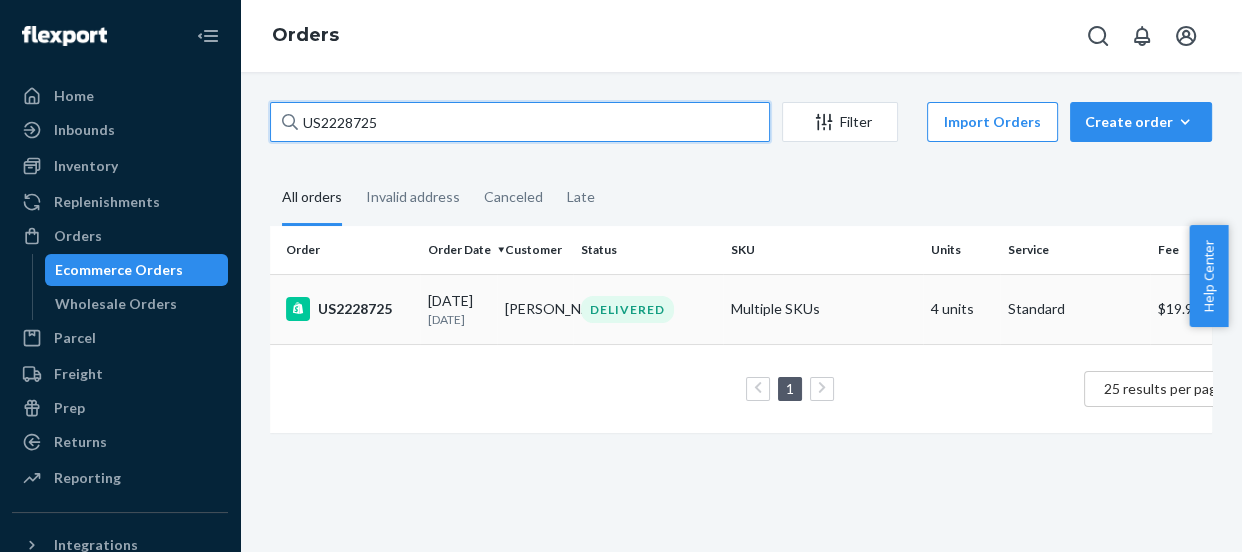 type on "US2228725" 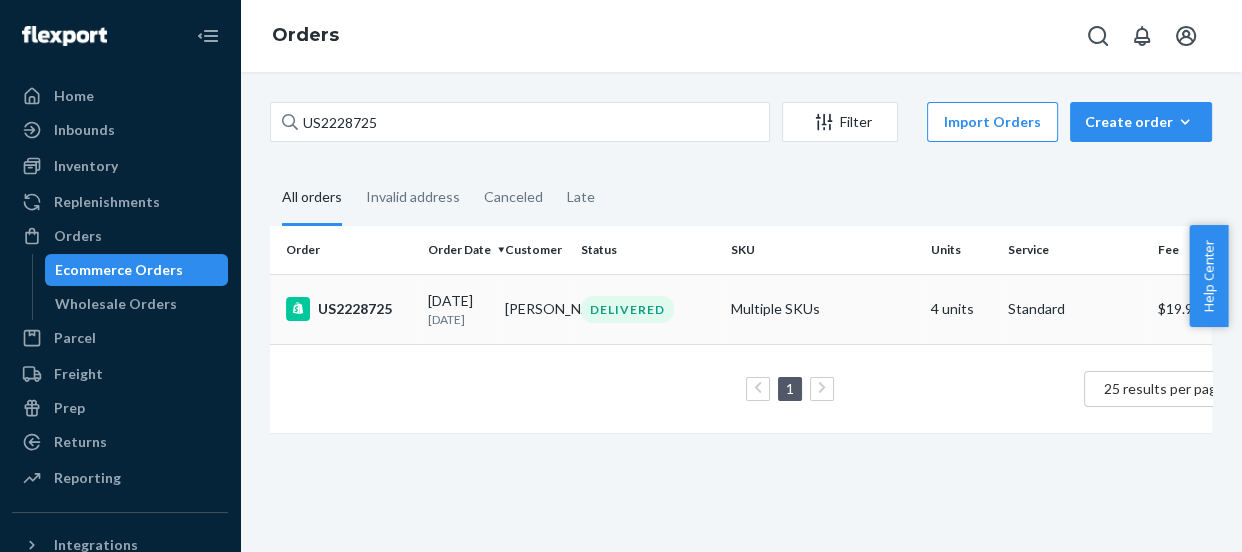 click on "US2228725" at bounding box center (349, 309) 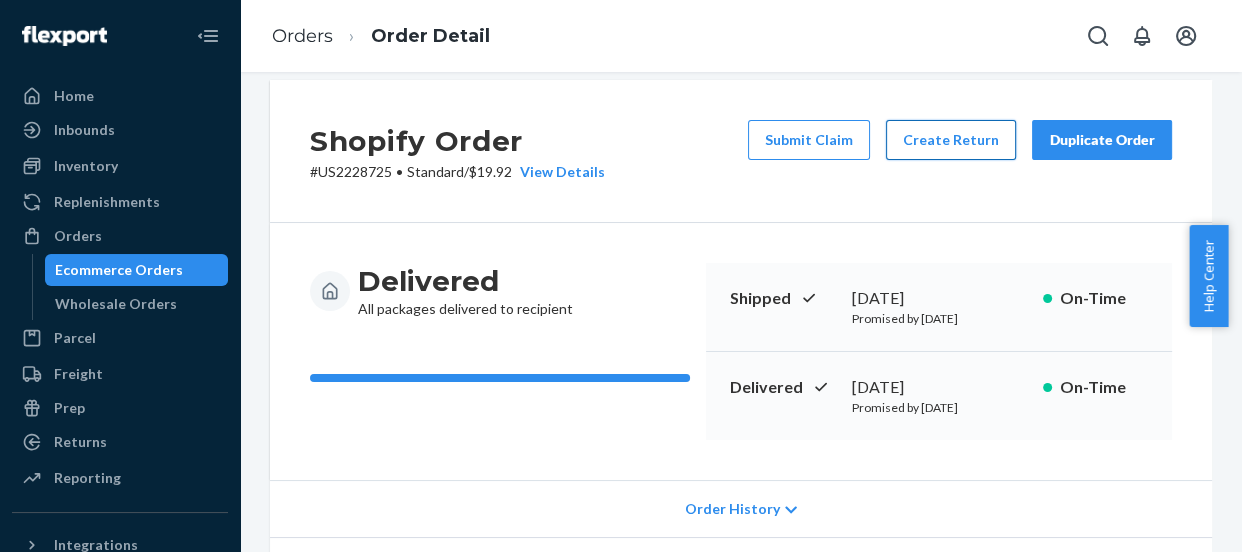 scroll, scrollTop: 0, scrollLeft: 0, axis: both 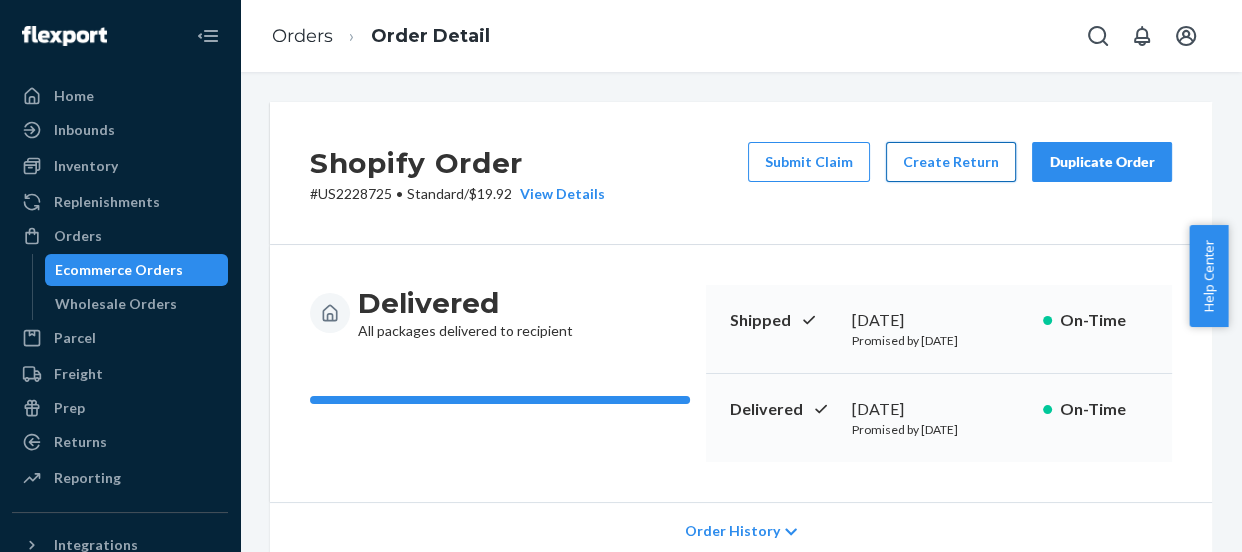 click on "Create Return" at bounding box center (951, 162) 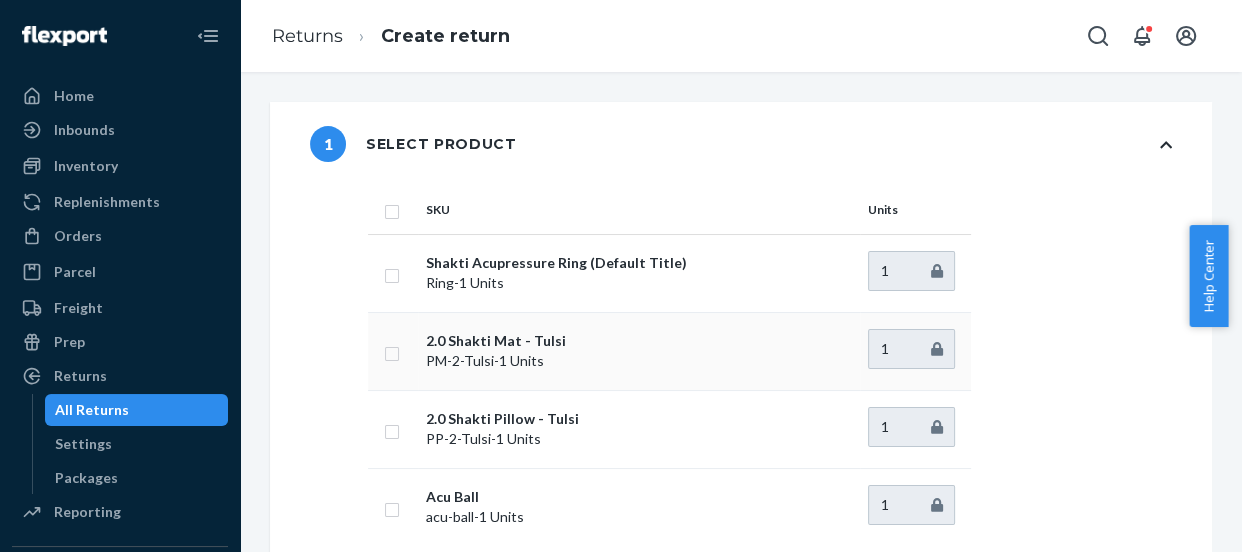 click at bounding box center [392, 351] 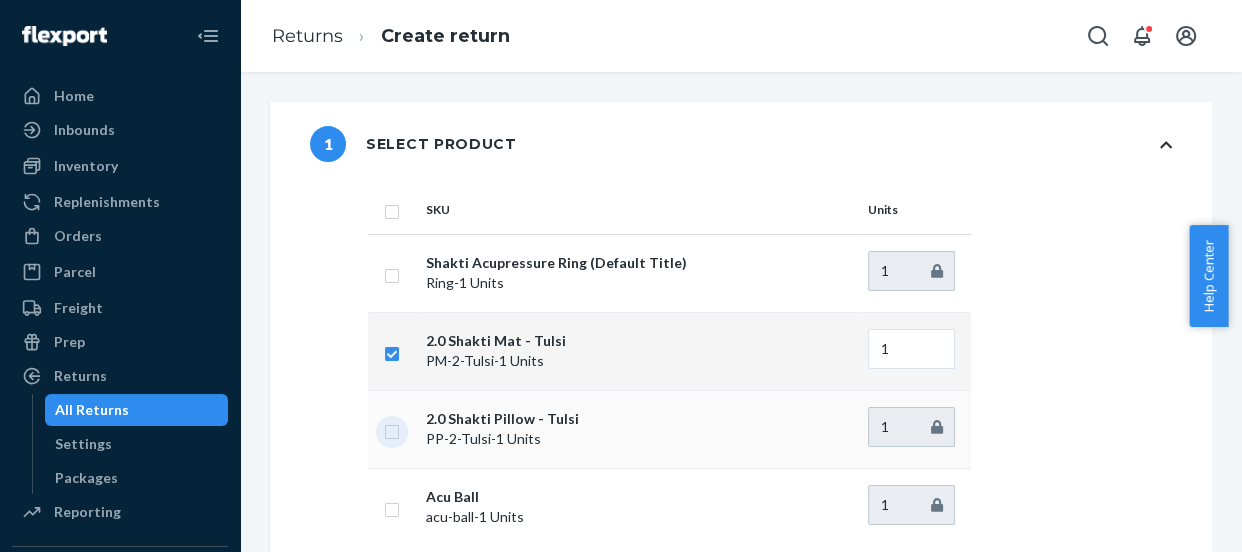 click at bounding box center (392, 429) 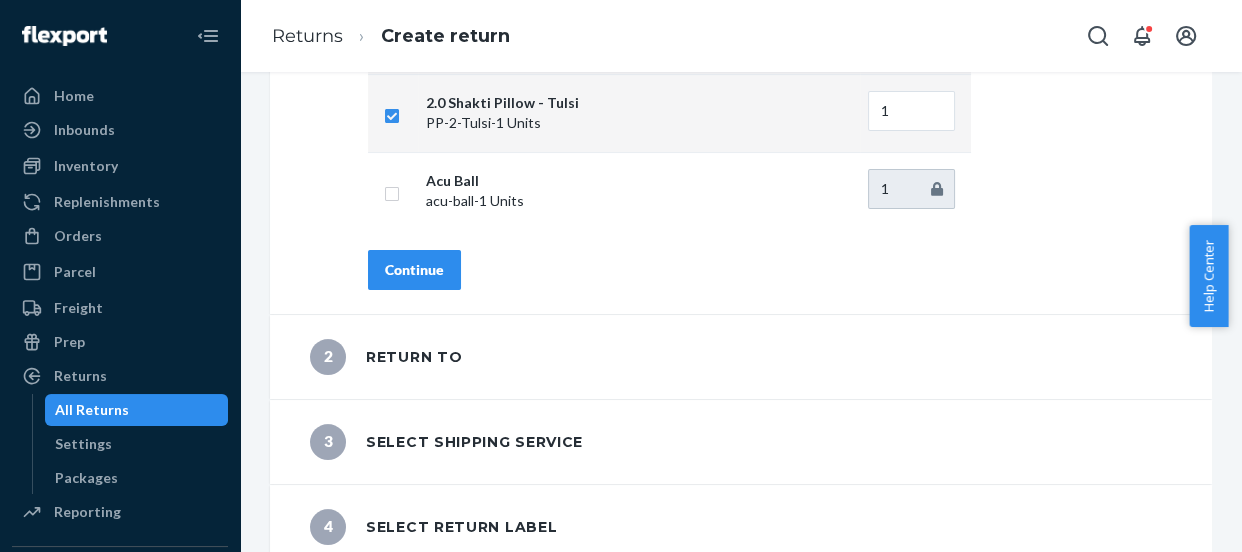 scroll, scrollTop: 331, scrollLeft: 0, axis: vertical 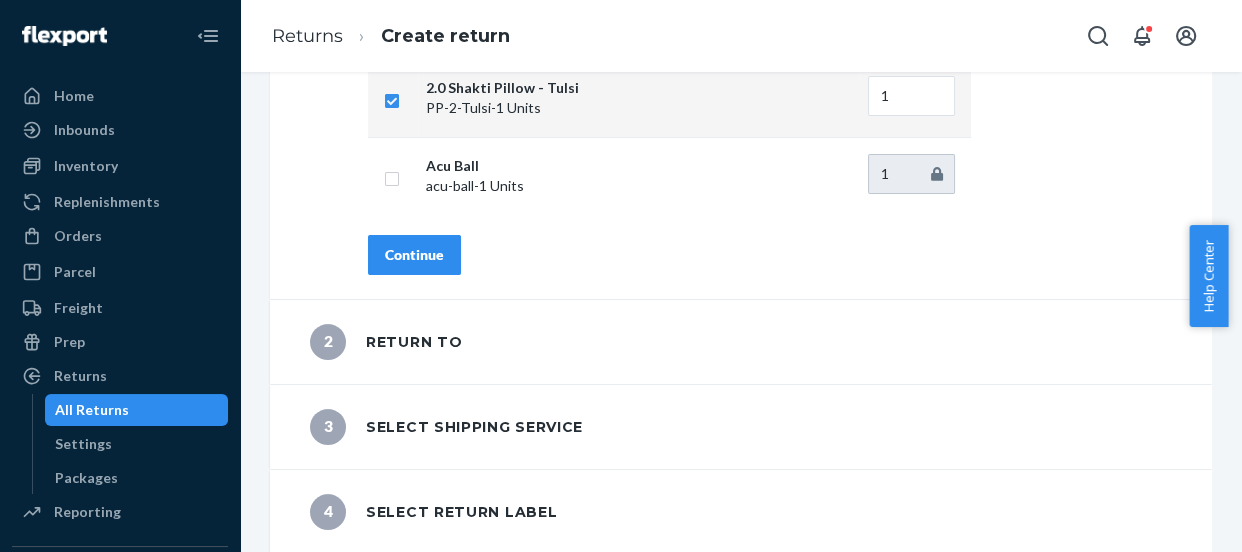 click on "Continue" at bounding box center (414, 255) 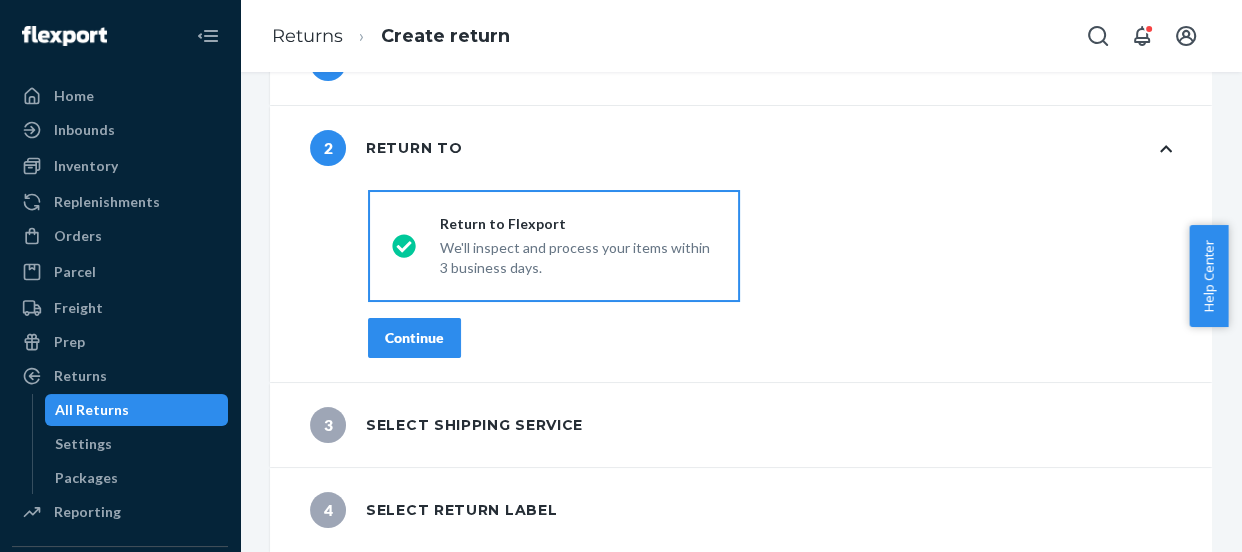 scroll, scrollTop: 80, scrollLeft: 0, axis: vertical 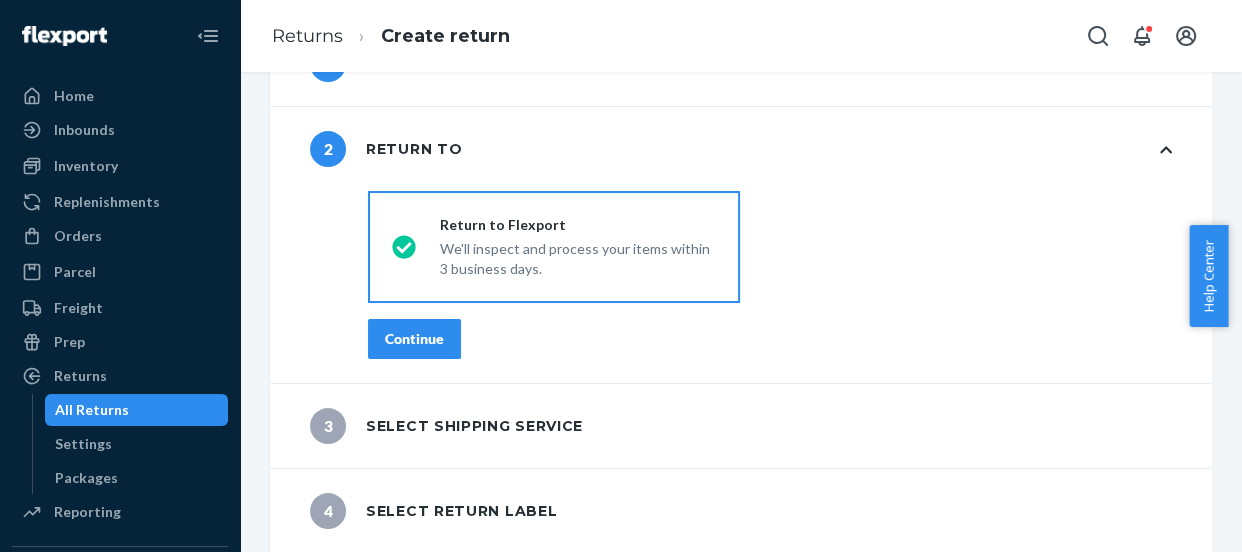 click on "Continue" at bounding box center (414, 339) 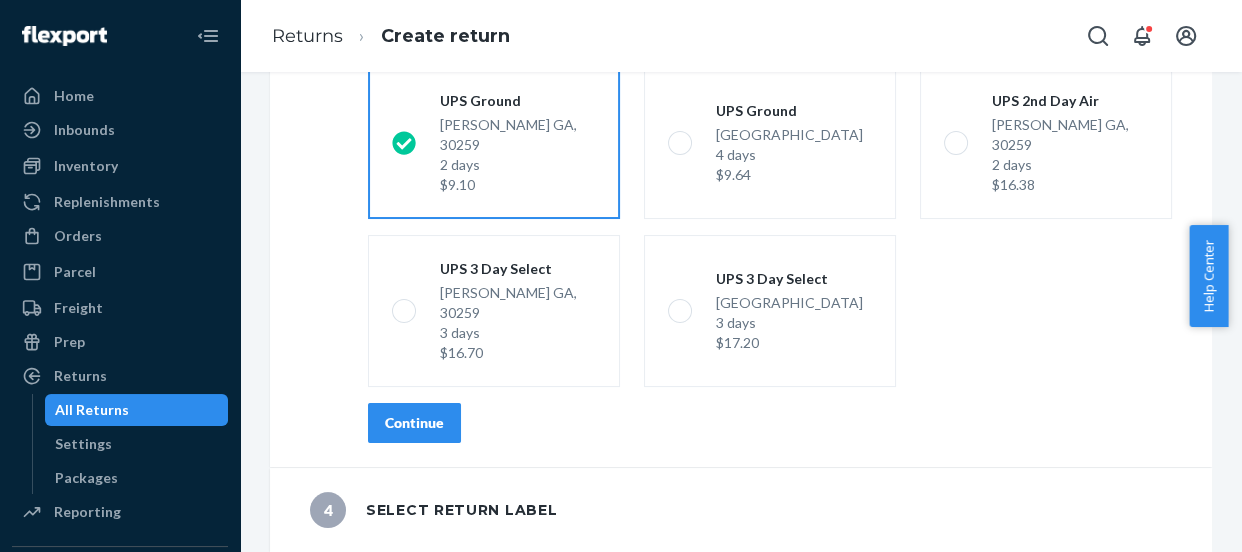 click on "Continue" at bounding box center [414, 423] 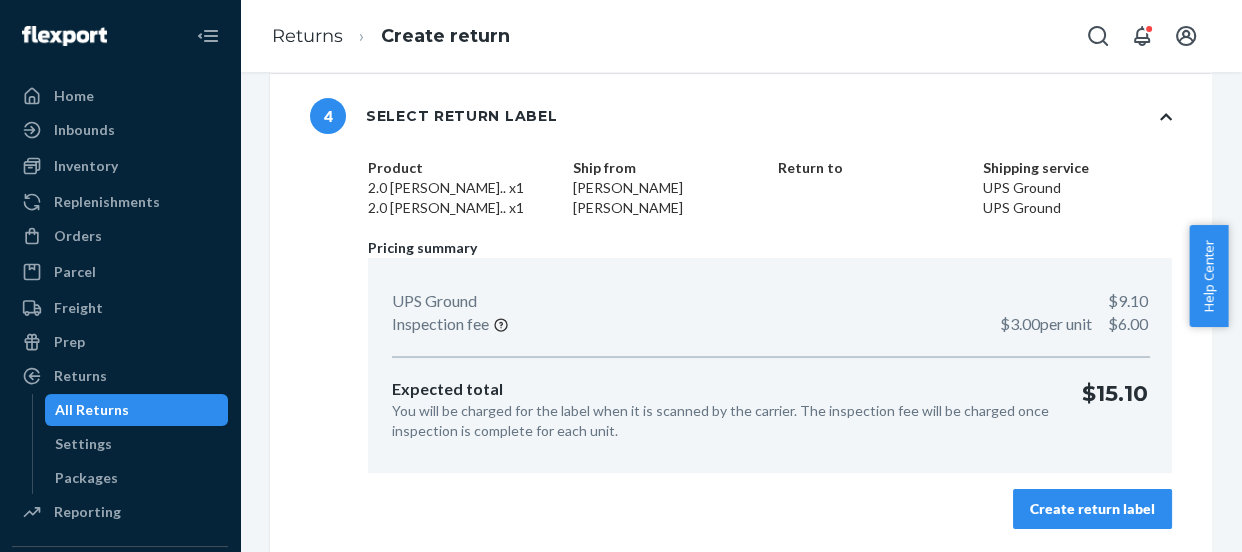 click on "Create return label" at bounding box center [1092, 509] 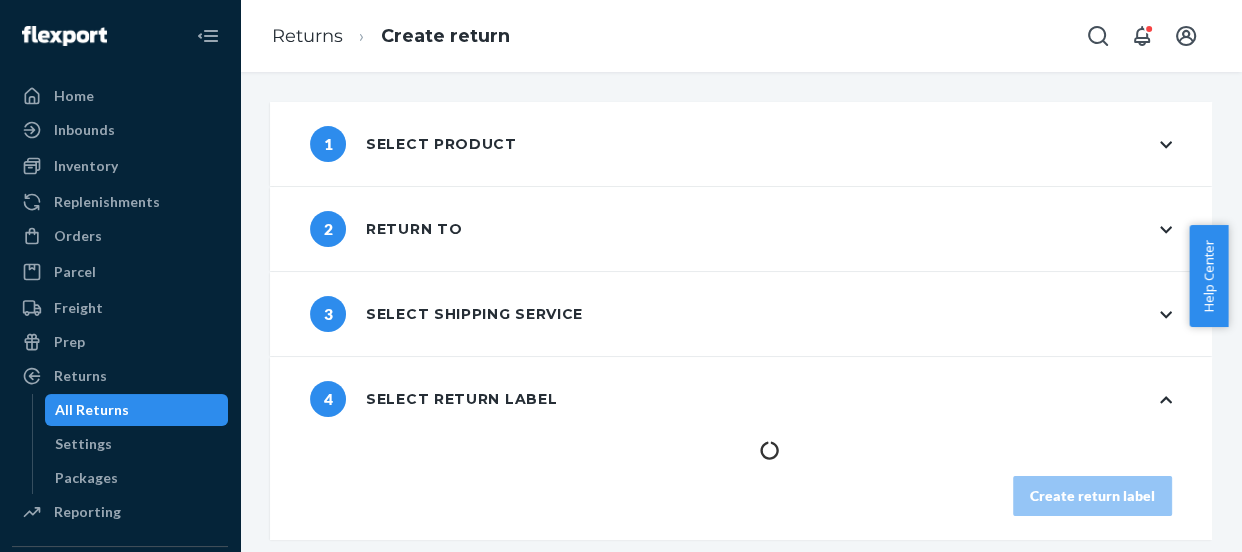 scroll, scrollTop: 0, scrollLeft: 0, axis: both 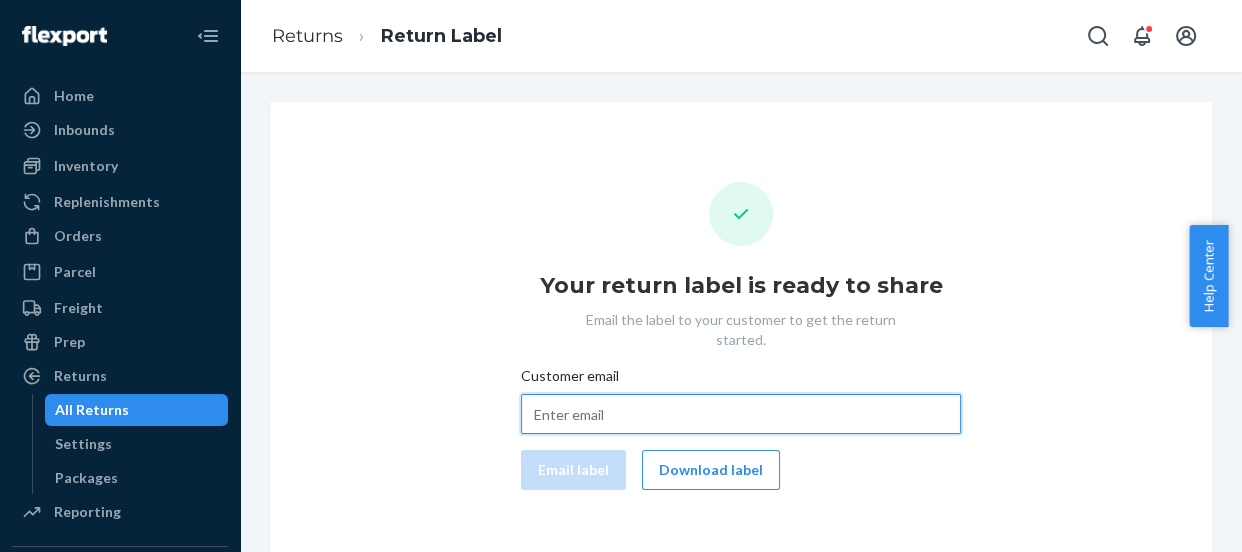 click on "Customer email" at bounding box center [741, 414] 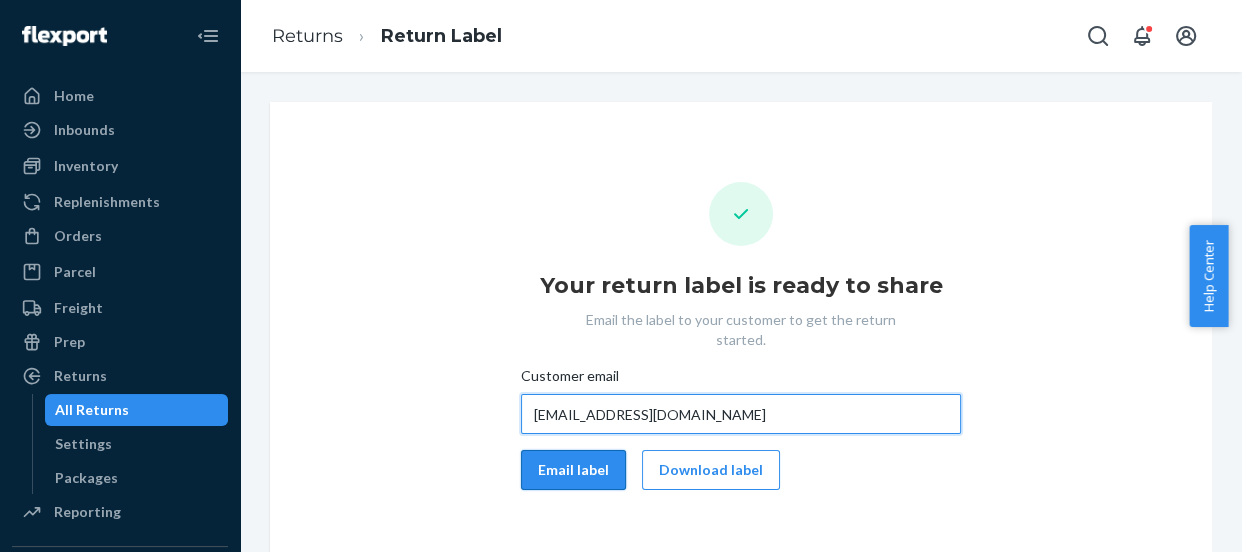 type on "avmsiegel@yahoo.com" 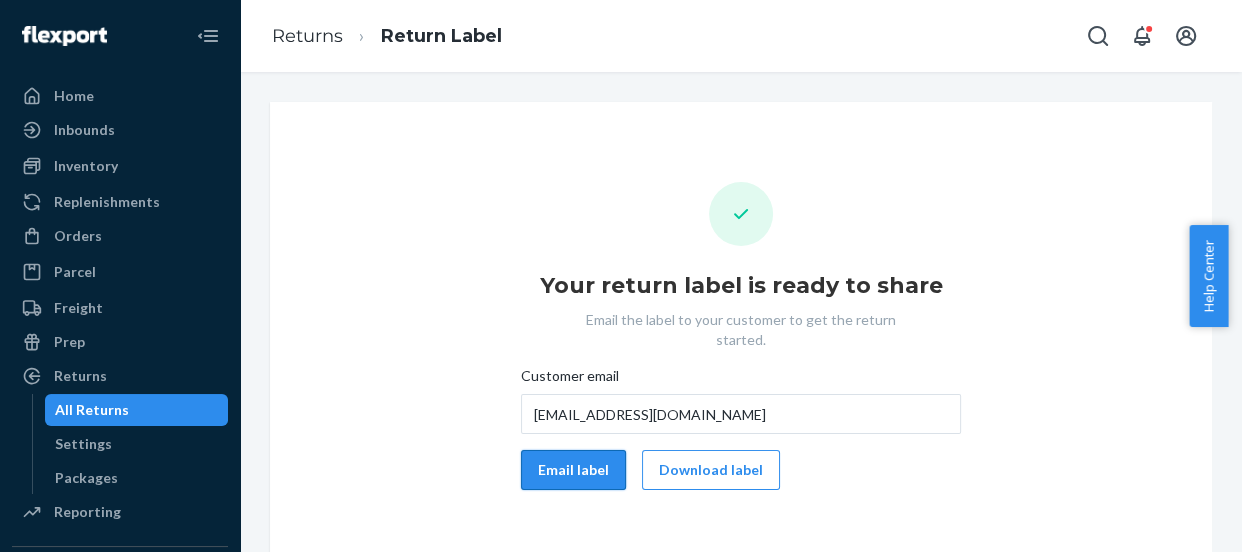 click on "Email label" at bounding box center (573, 470) 